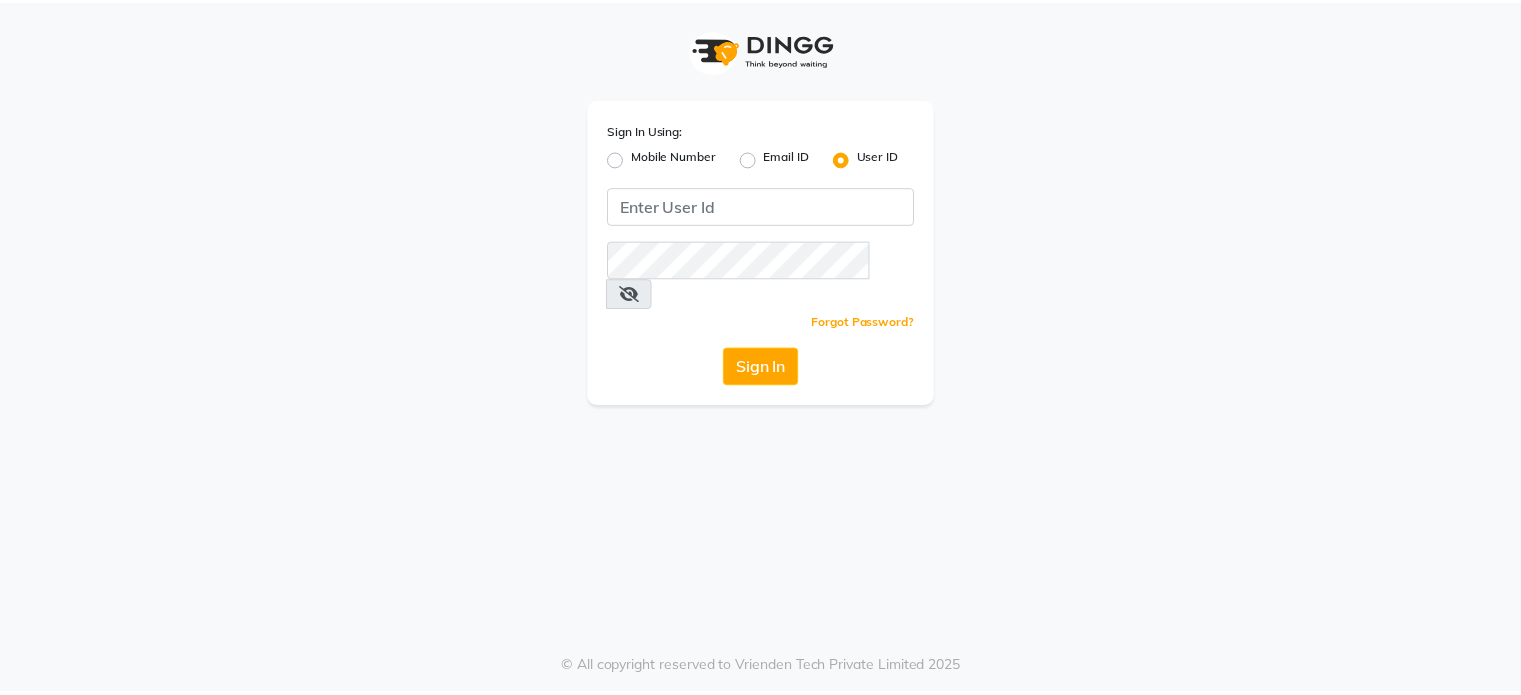 scroll, scrollTop: 0, scrollLeft: 0, axis: both 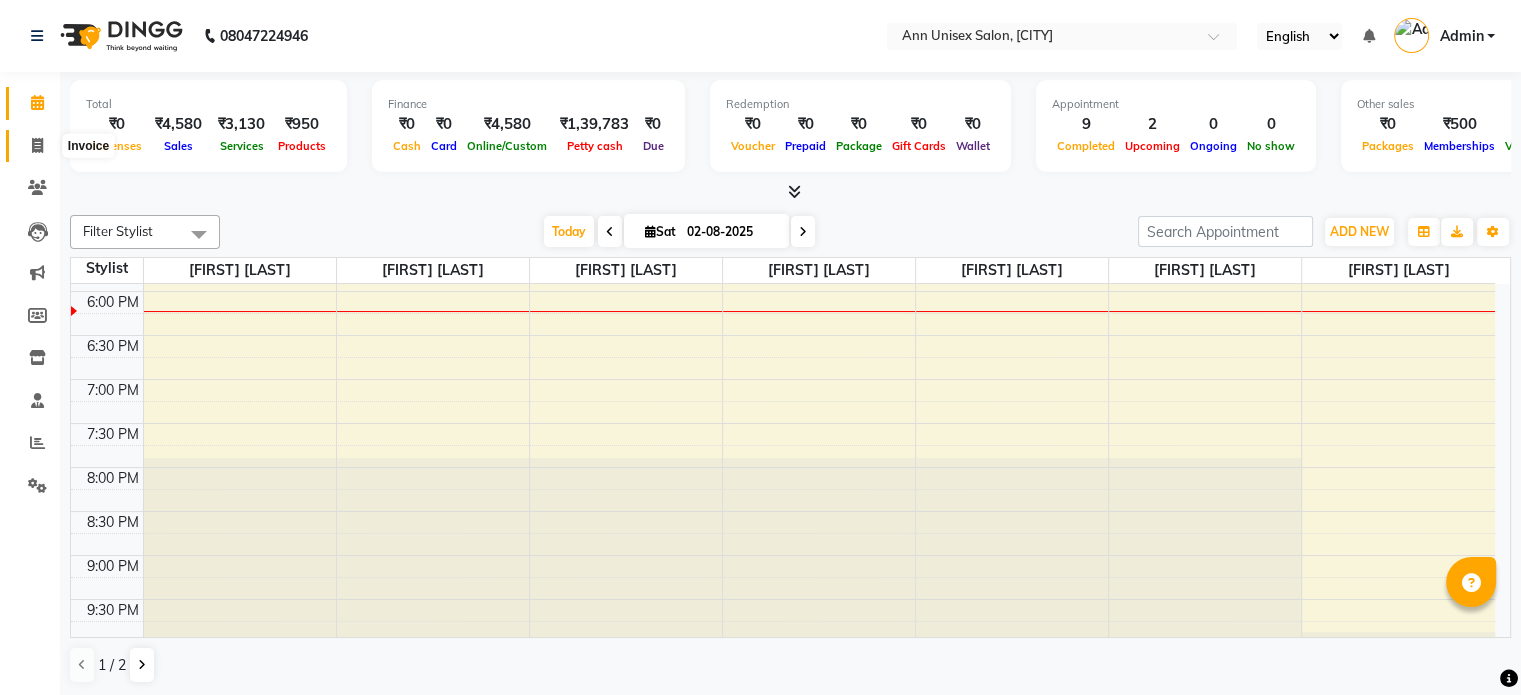 click 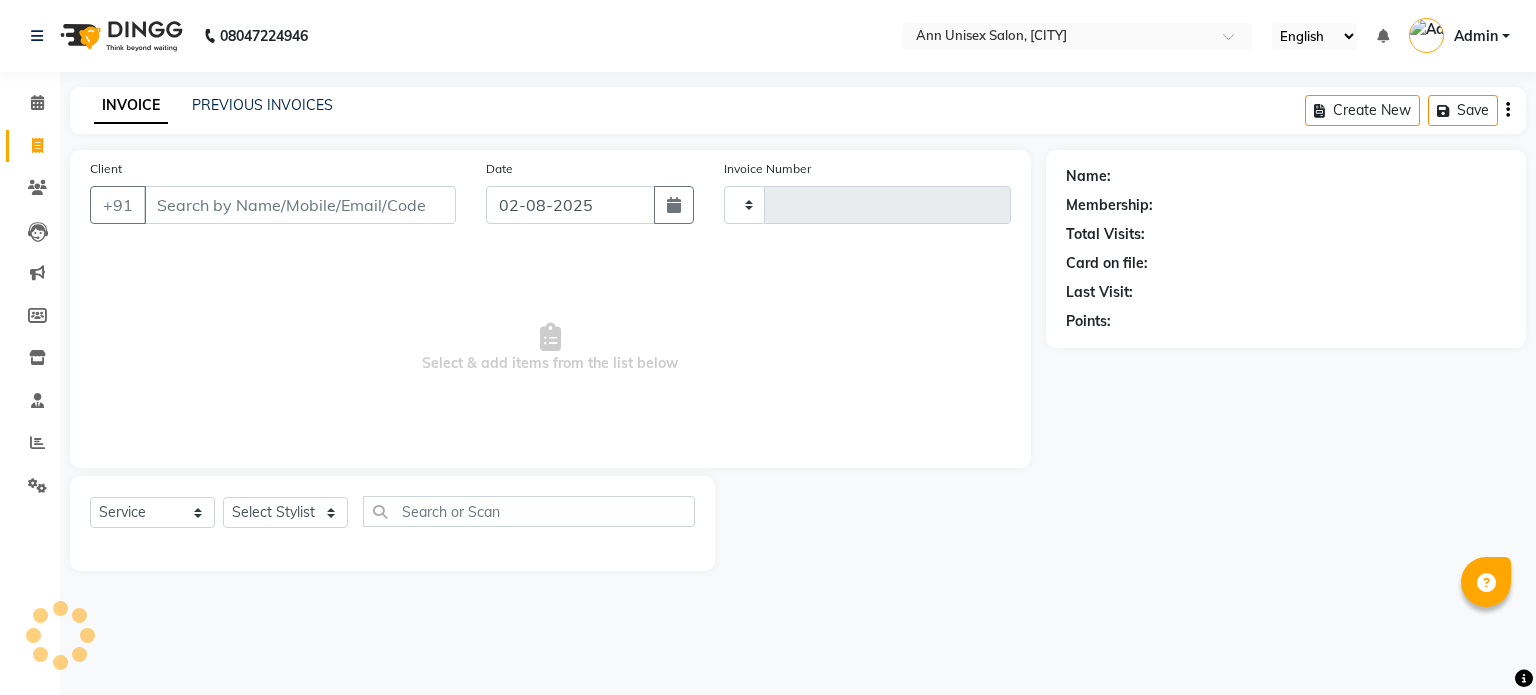 type on "1019" 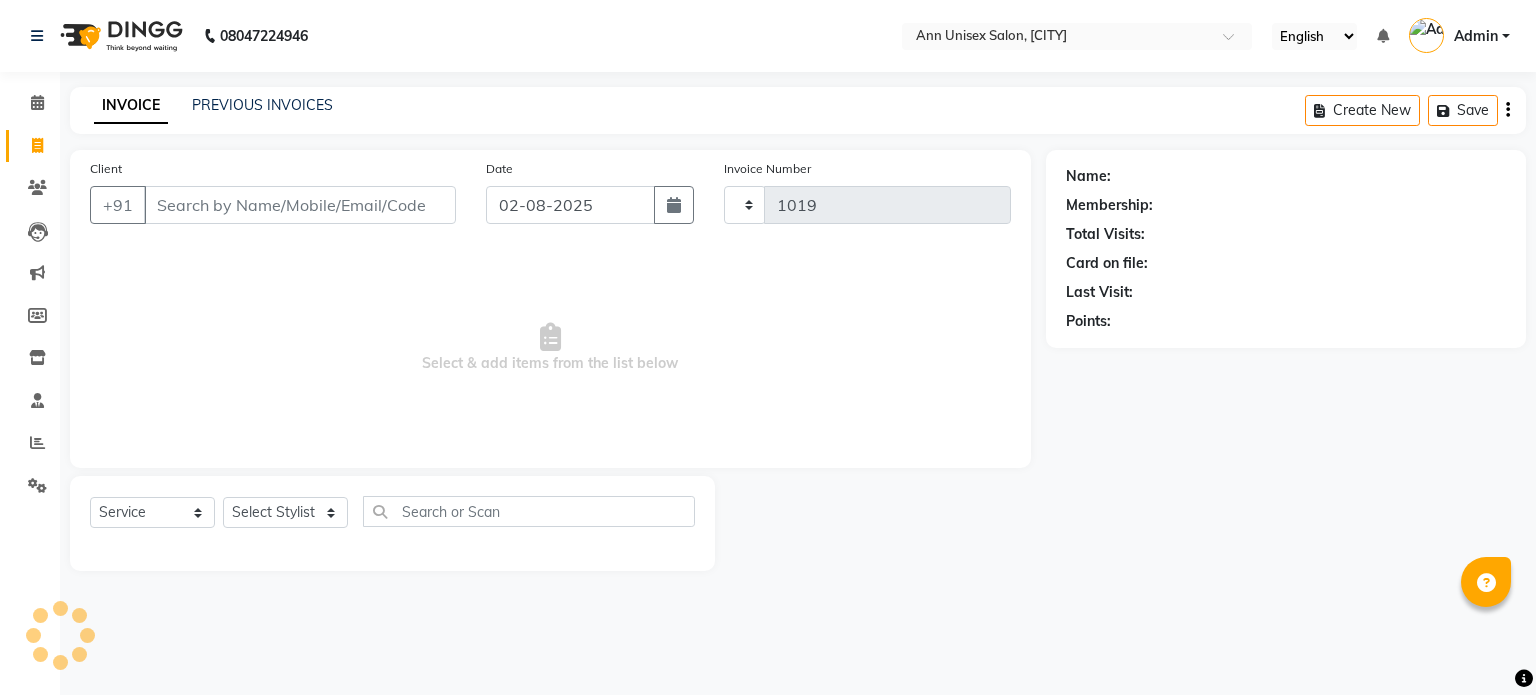 select on "7372" 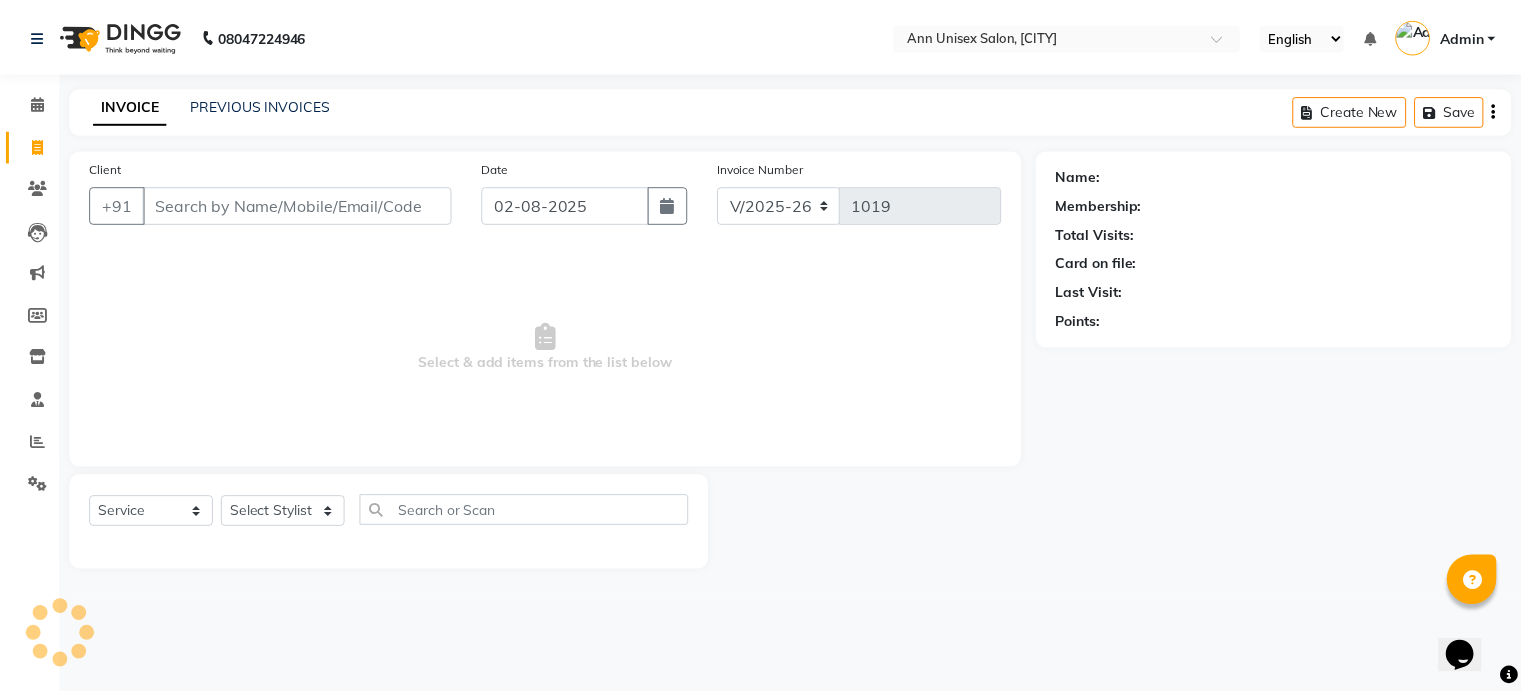 scroll, scrollTop: 0, scrollLeft: 0, axis: both 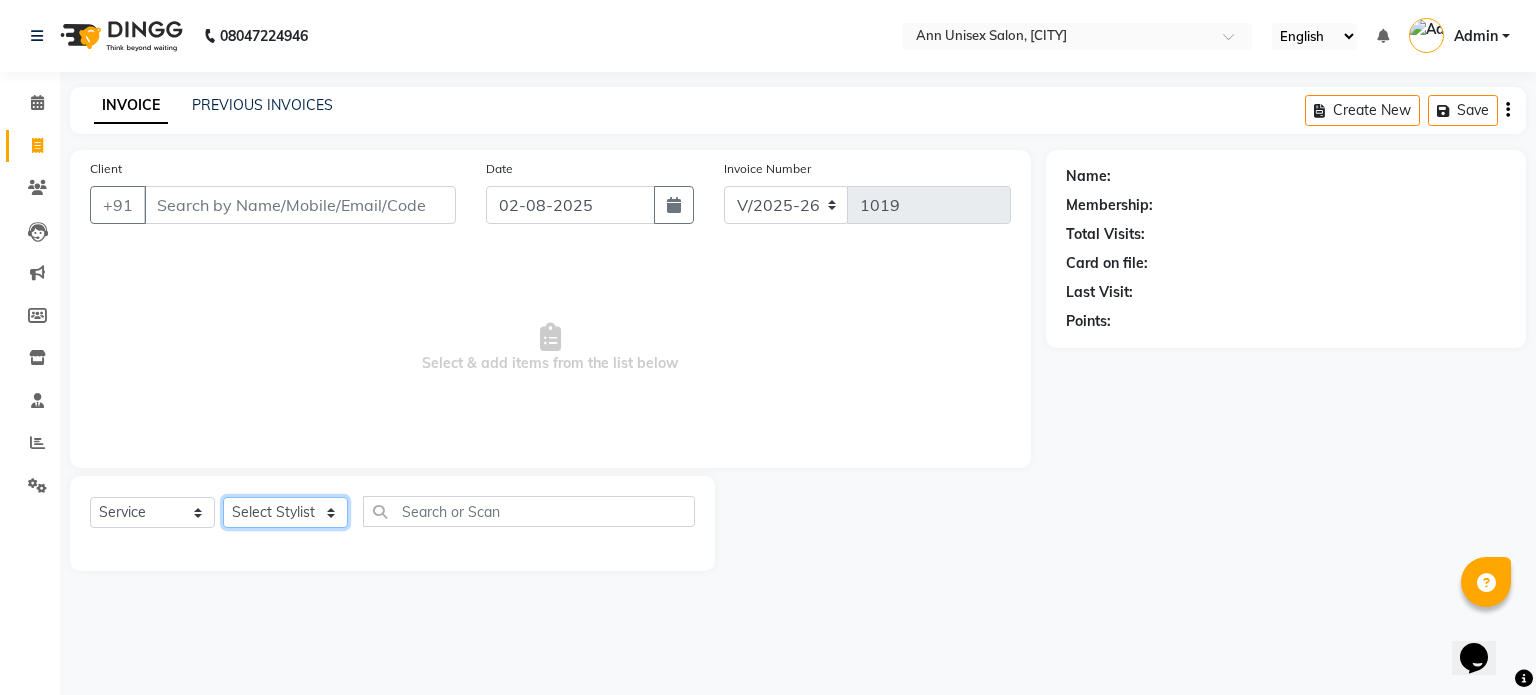 click on "Select Stylist [FIRST] [LAST] [FIRST] [LAST] [FIRST] [LAST] [FIRST] [LAST] [FIRST] [LAST] [FIRST] [LAST] [FIRST] [LAST]" 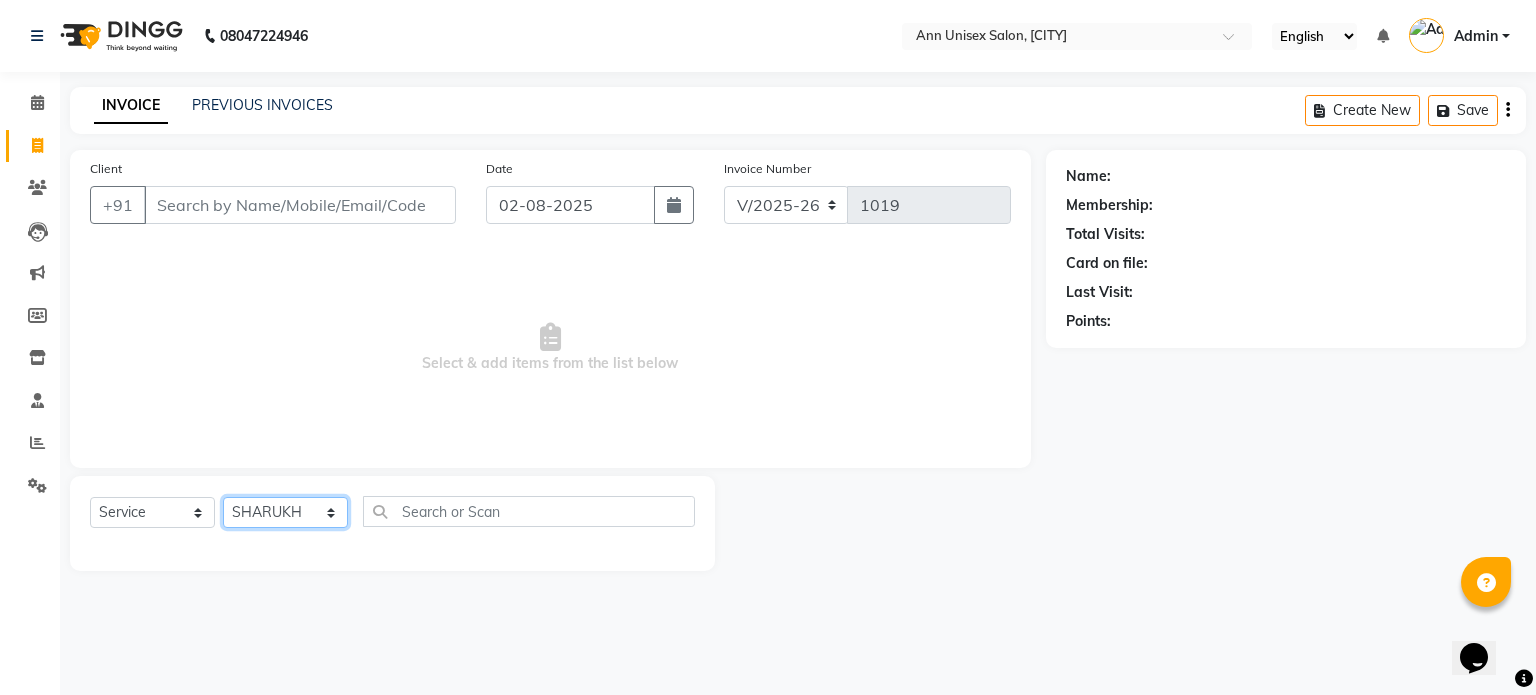 click on "Select Stylist [FIRST] [LAST] [FIRST] [LAST] [FIRST] [LAST] [FIRST] [LAST] [FIRST] [LAST] [FIRST] [LAST] [FIRST] [LAST]" 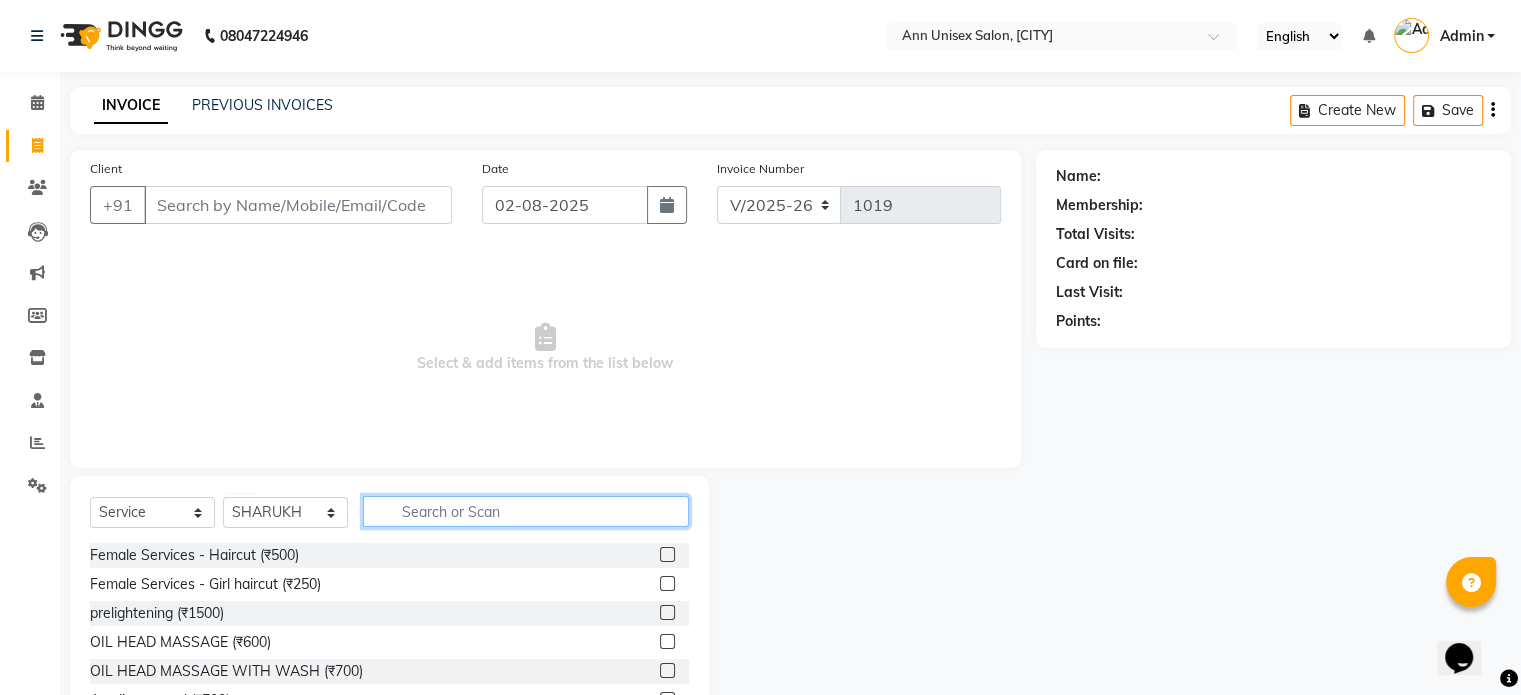 click 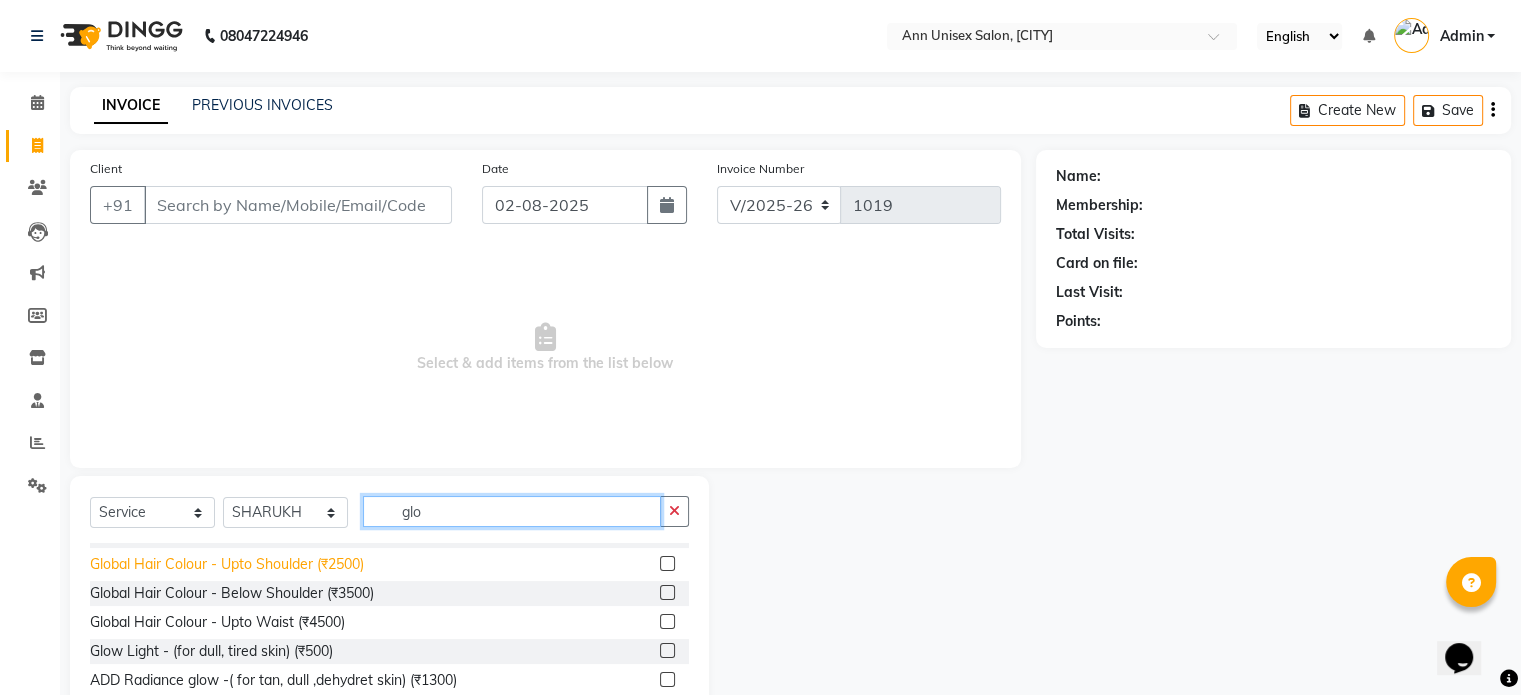 scroll, scrollTop: 22, scrollLeft: 0, axis: vertical 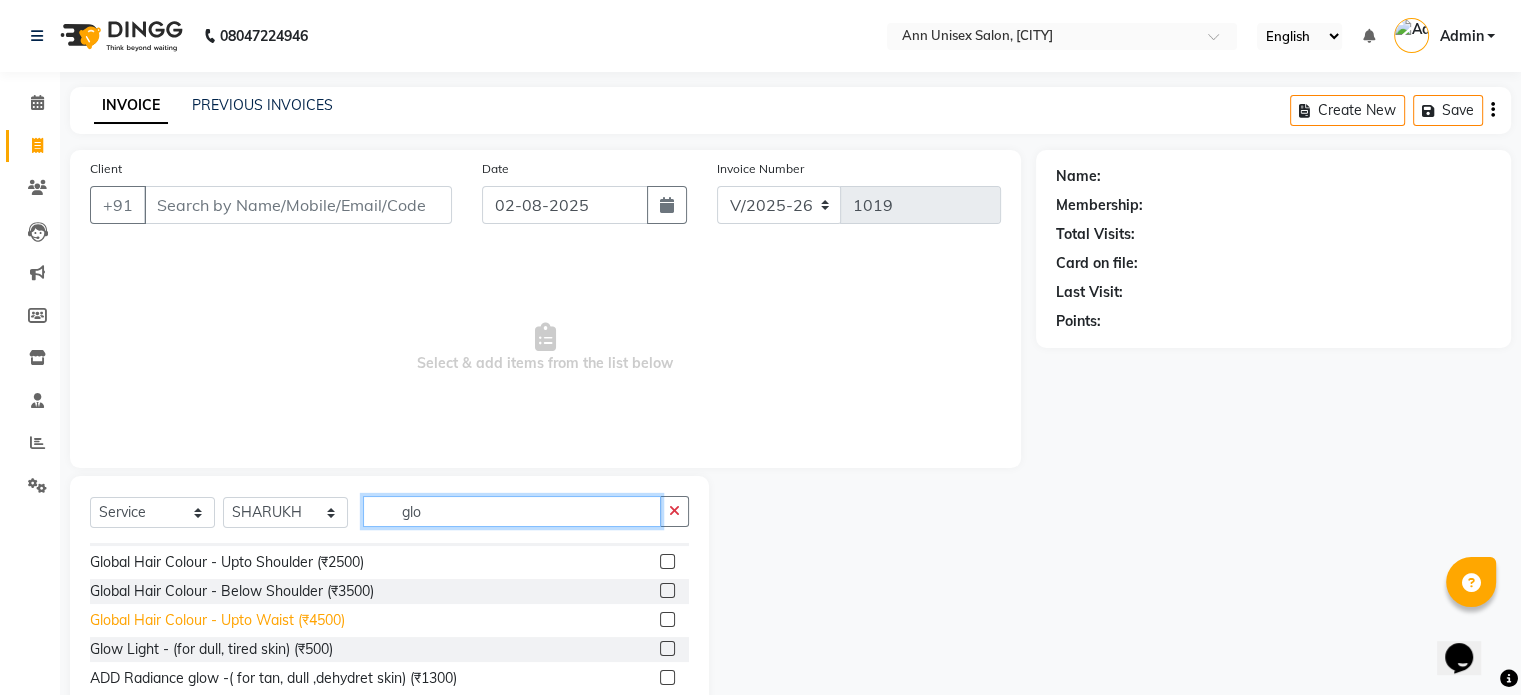 type on "glo" 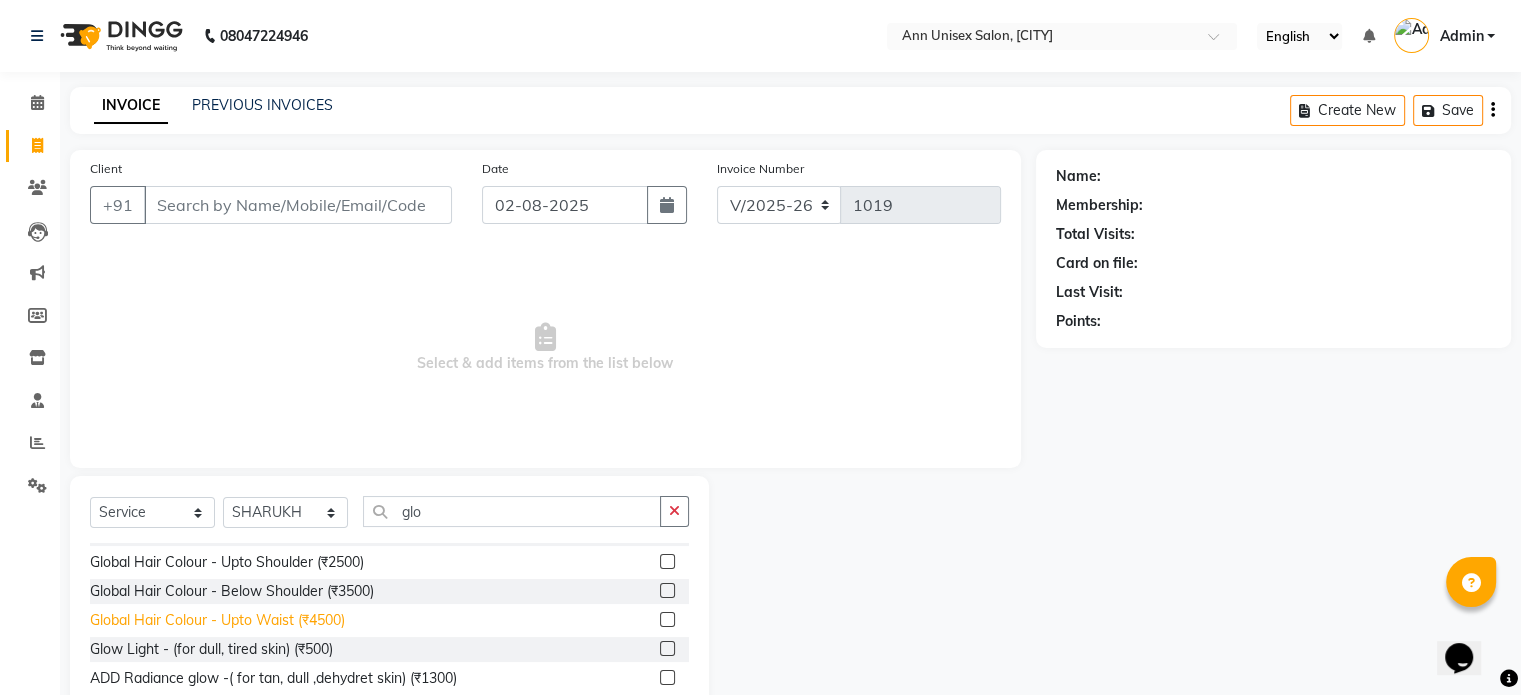 click on "Global Hair Colour - Upto Waist (₹4500)" 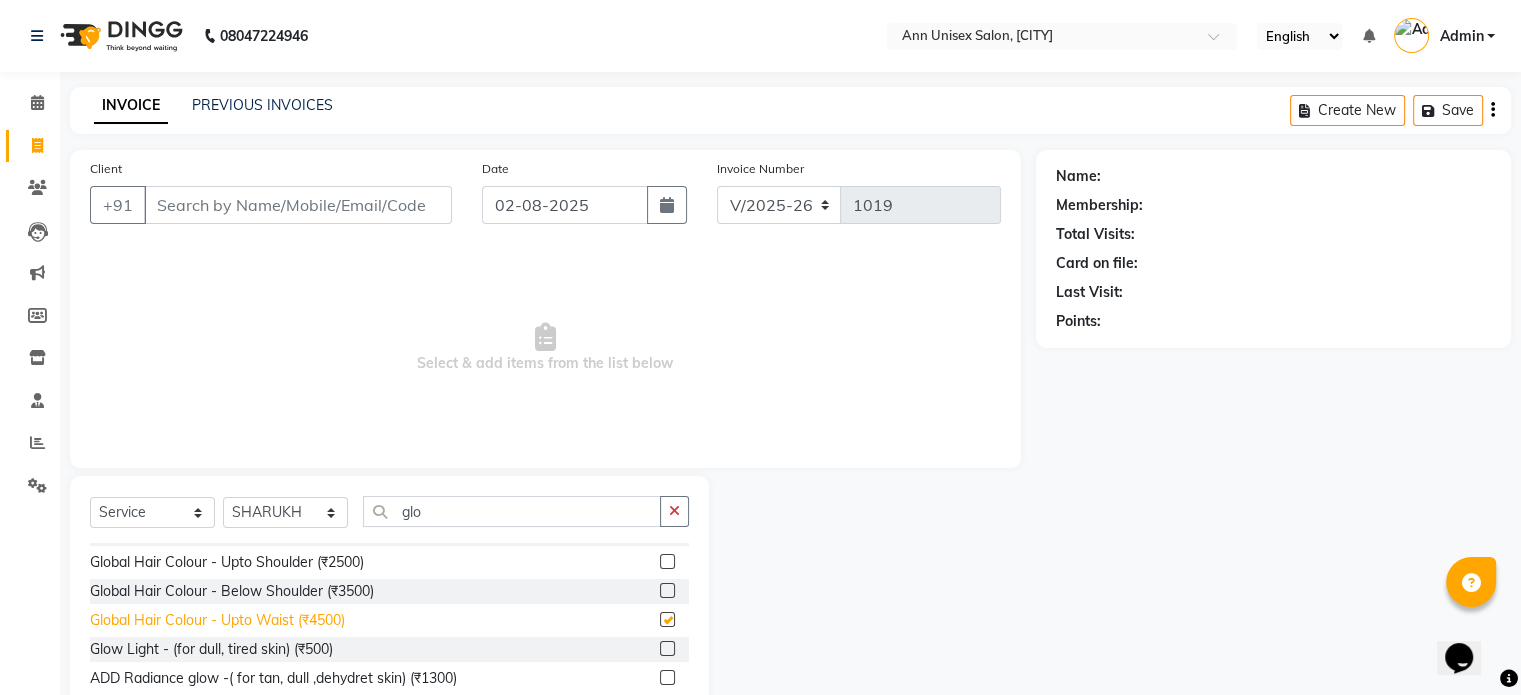 checkbox on "false" 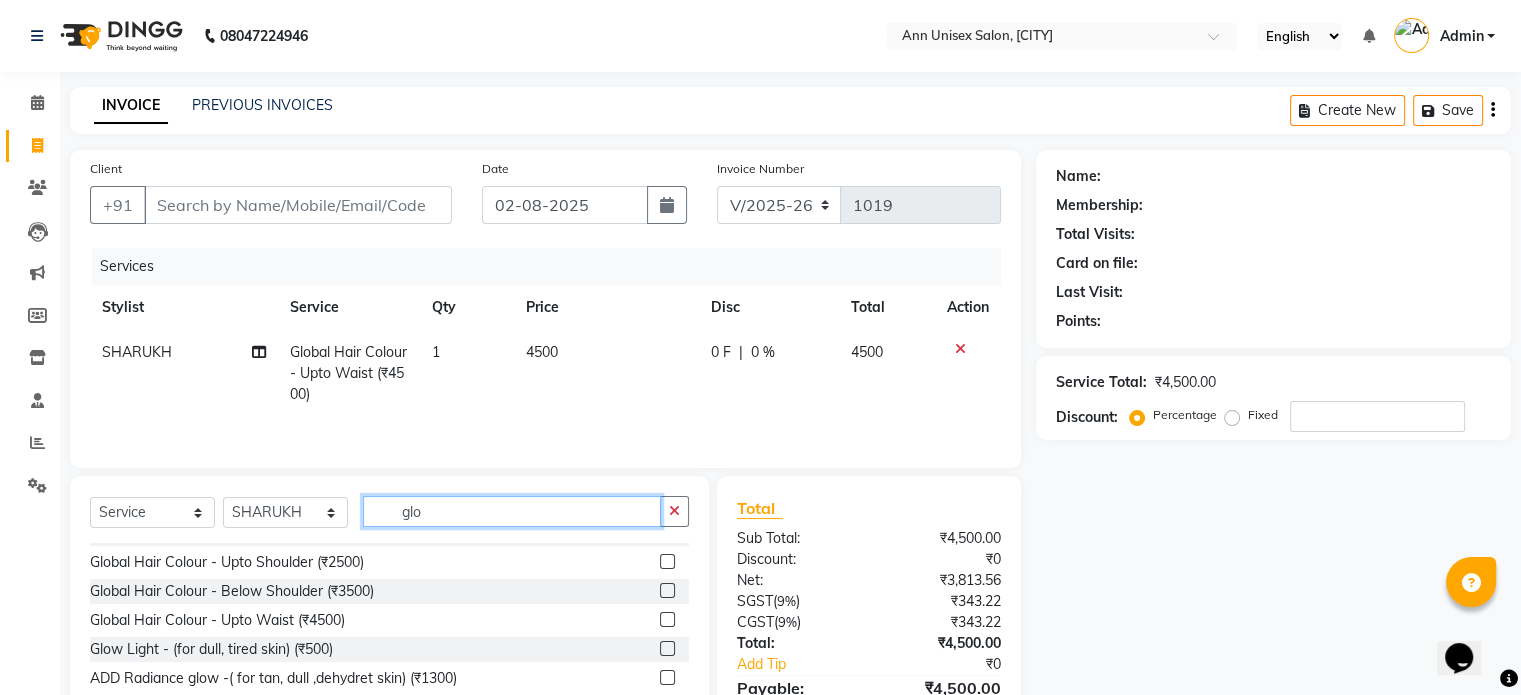 click on "glo" 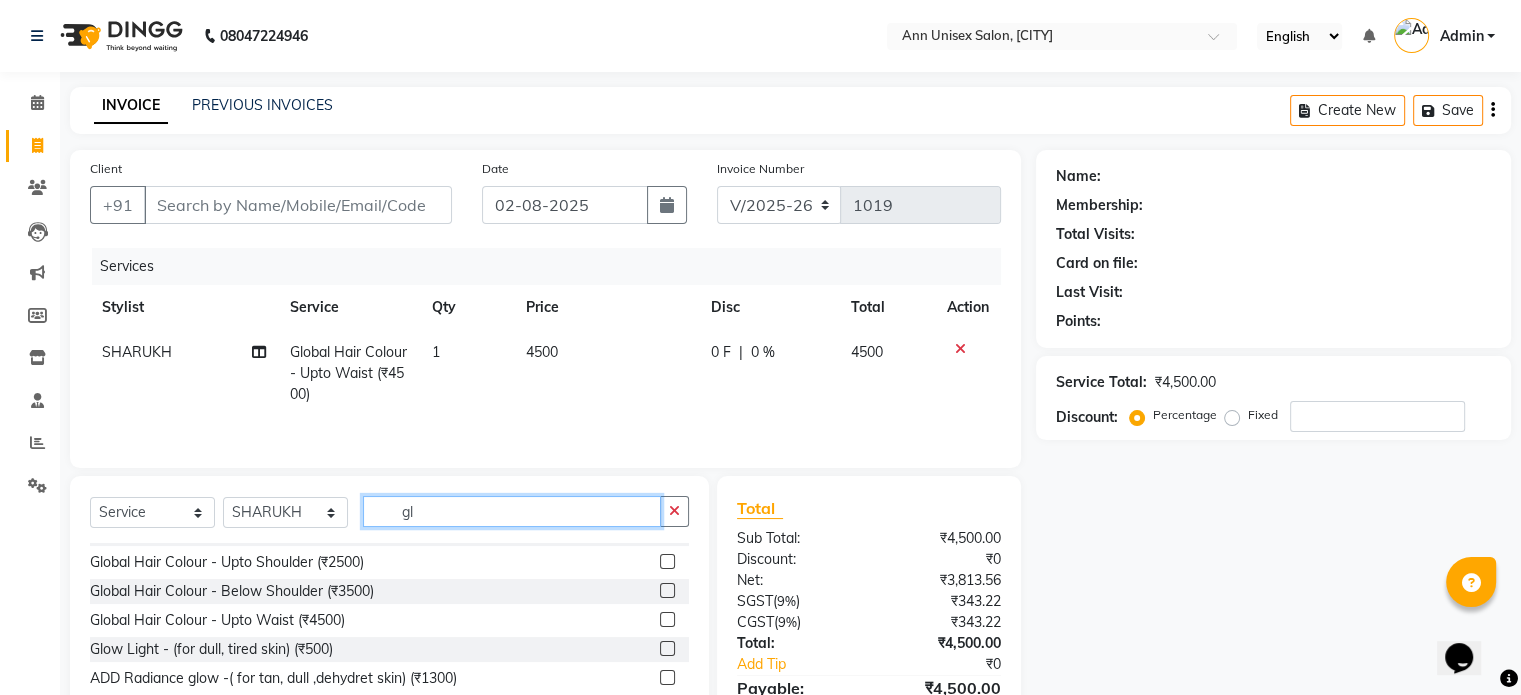 type on "g" 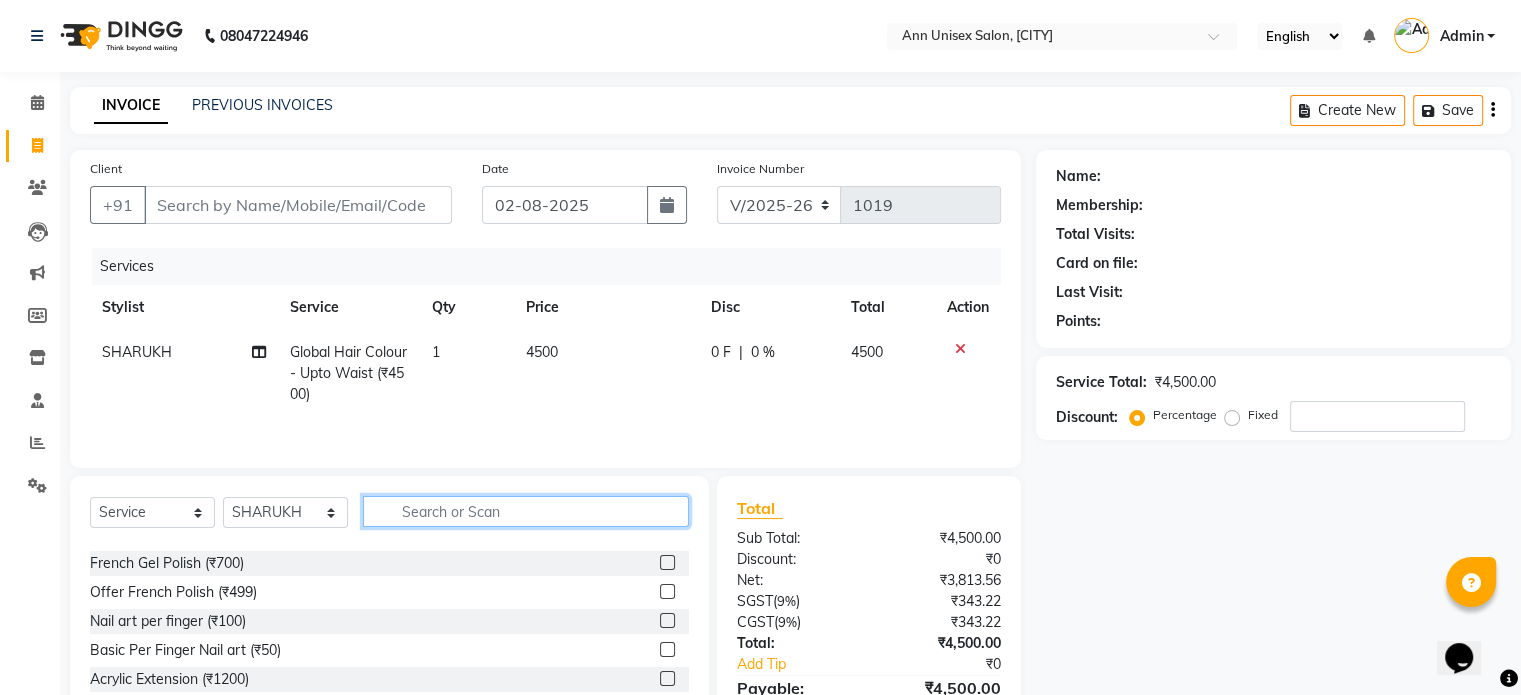 scroll, scrollTop: 544, scrollLeft: 0, axis: vertical 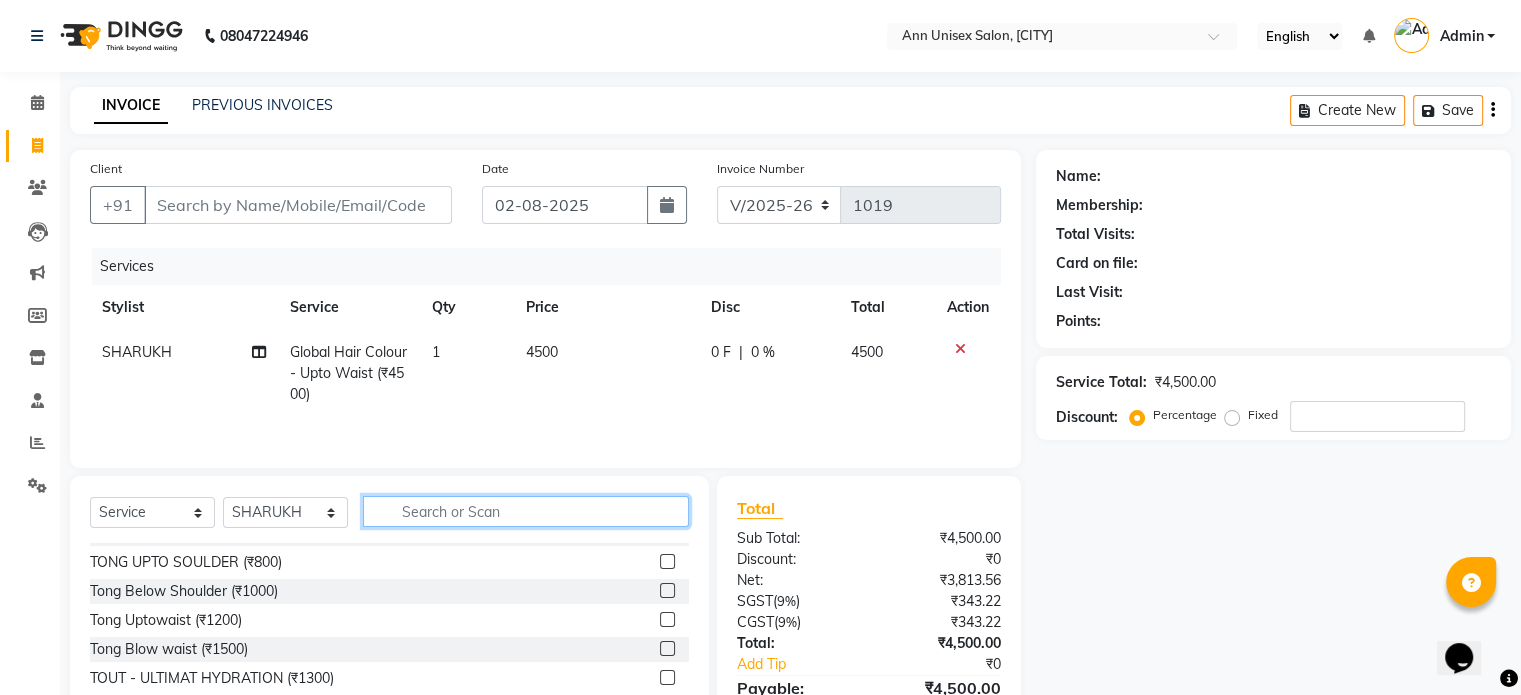 type 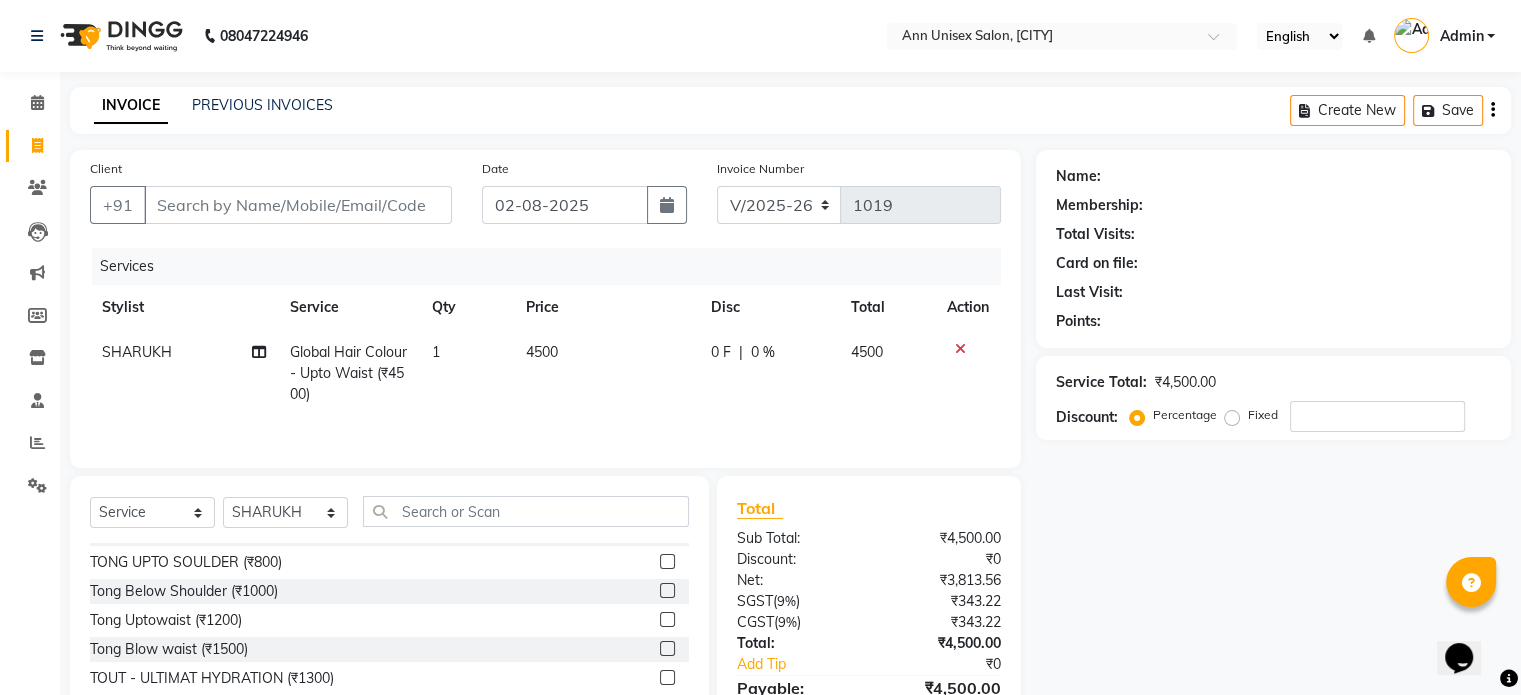 click on "SHARUKH" 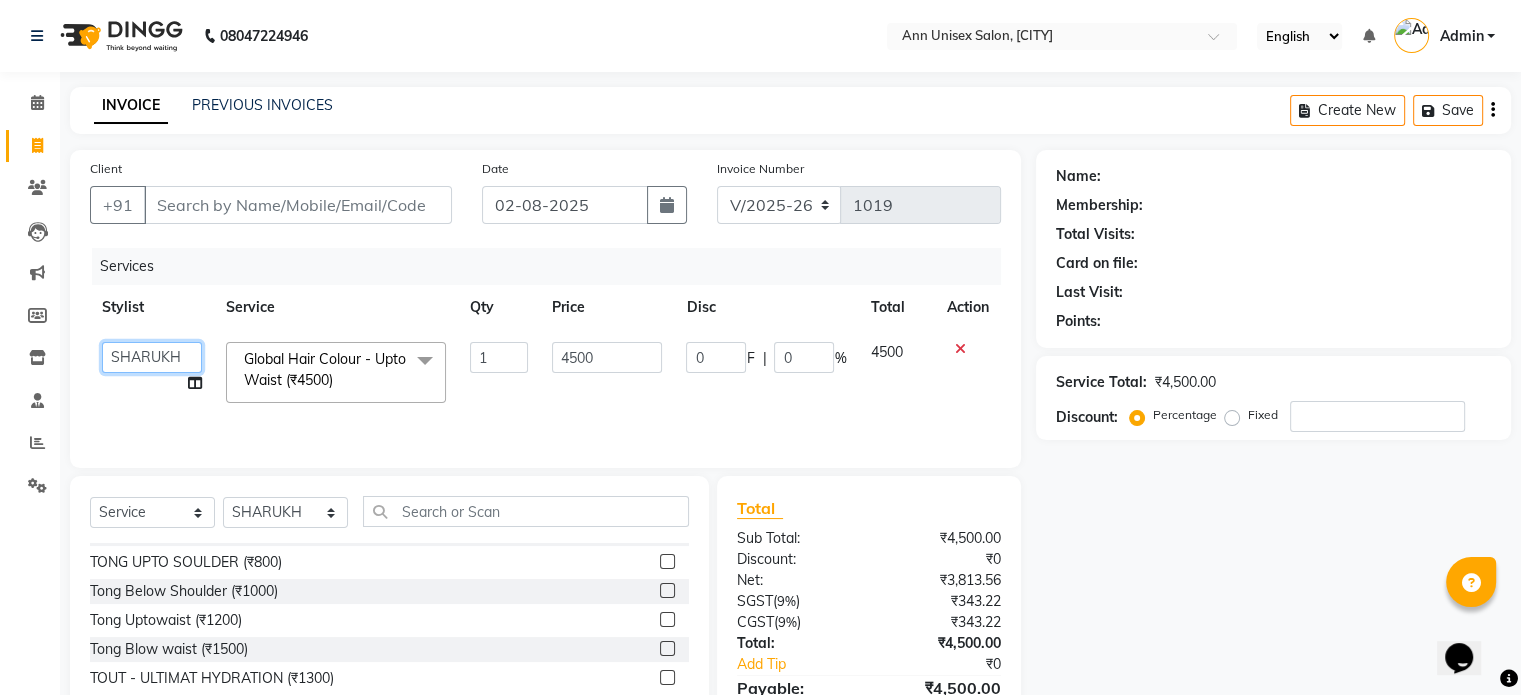 click on "[FIRST] [LAST] [FIRST] [LAST] [FIRST] [LAST] [FIRST] [LAST] [FIRST] [LAST] [FIRST] [LAST] [FIRST] [LAST] [FIRST] [LAST]" 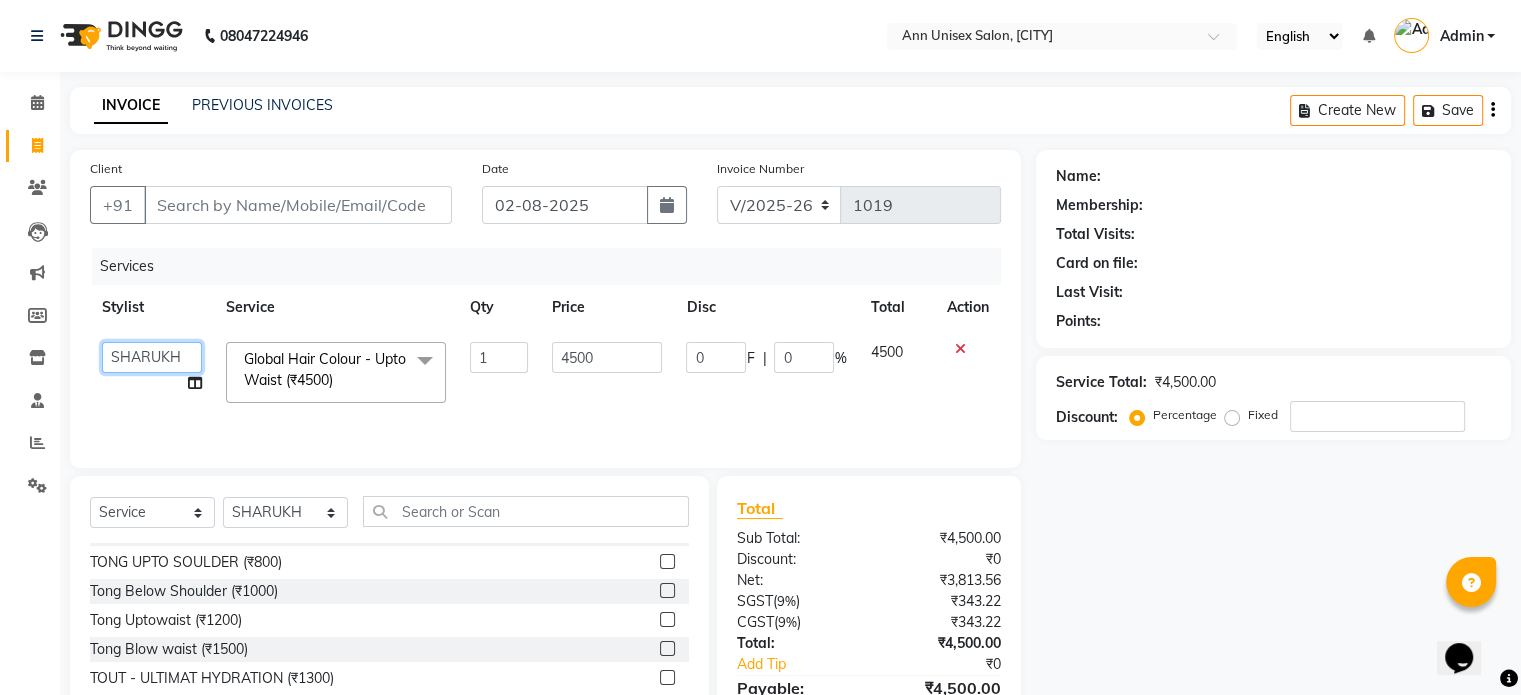click on "[FIRST] [LAST] [FIRST] [LAST] [FIRST] [LAST] [FIRST] [LAST] [FIRST] [LAST] [FIRST] [LAST] [FIRST] [LAST] [FIRST] [LAST]" 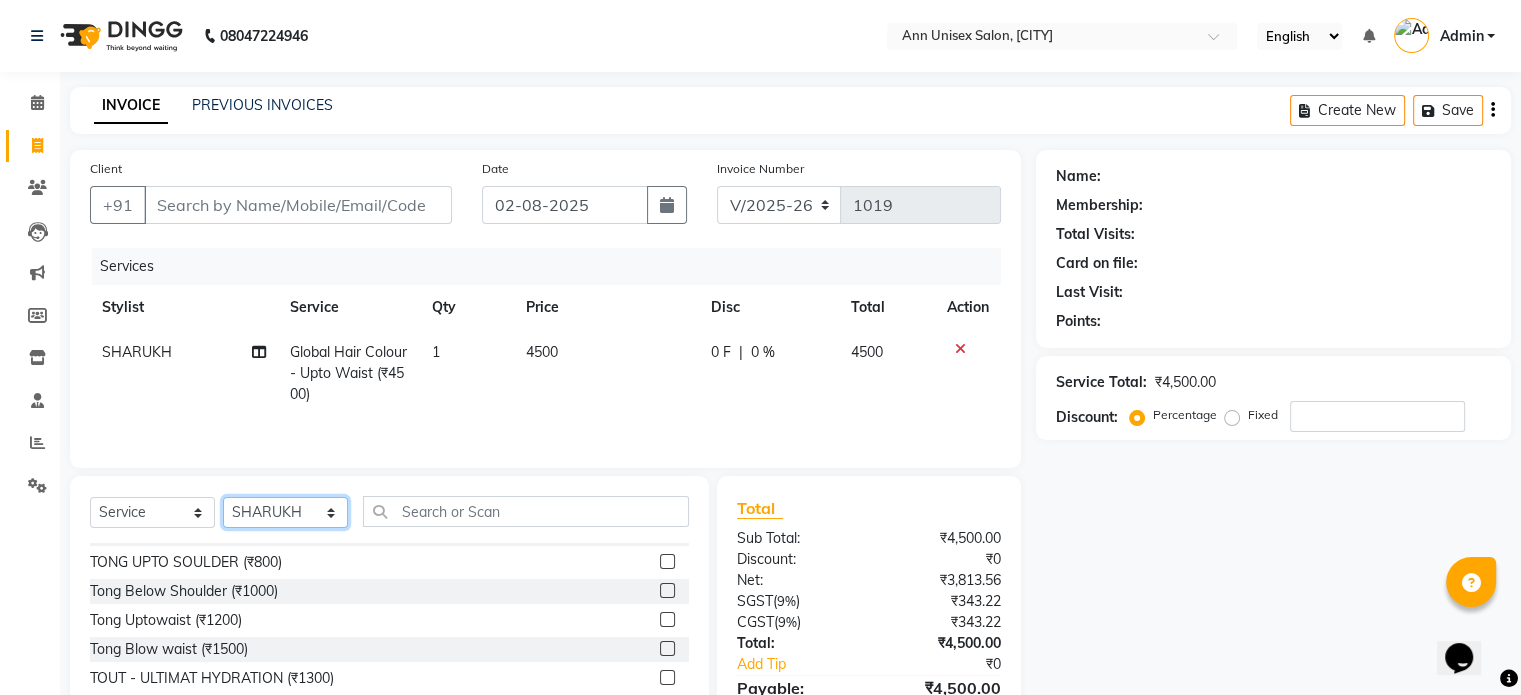 click on "Select Stylist [FIRST] [LAST] [FIRST] [LAST] [FIRST] [LAST] [FIRST] [LAST] [FIRST] [LAST] [FIRST] [LAST] [FIRST] [LAST]" 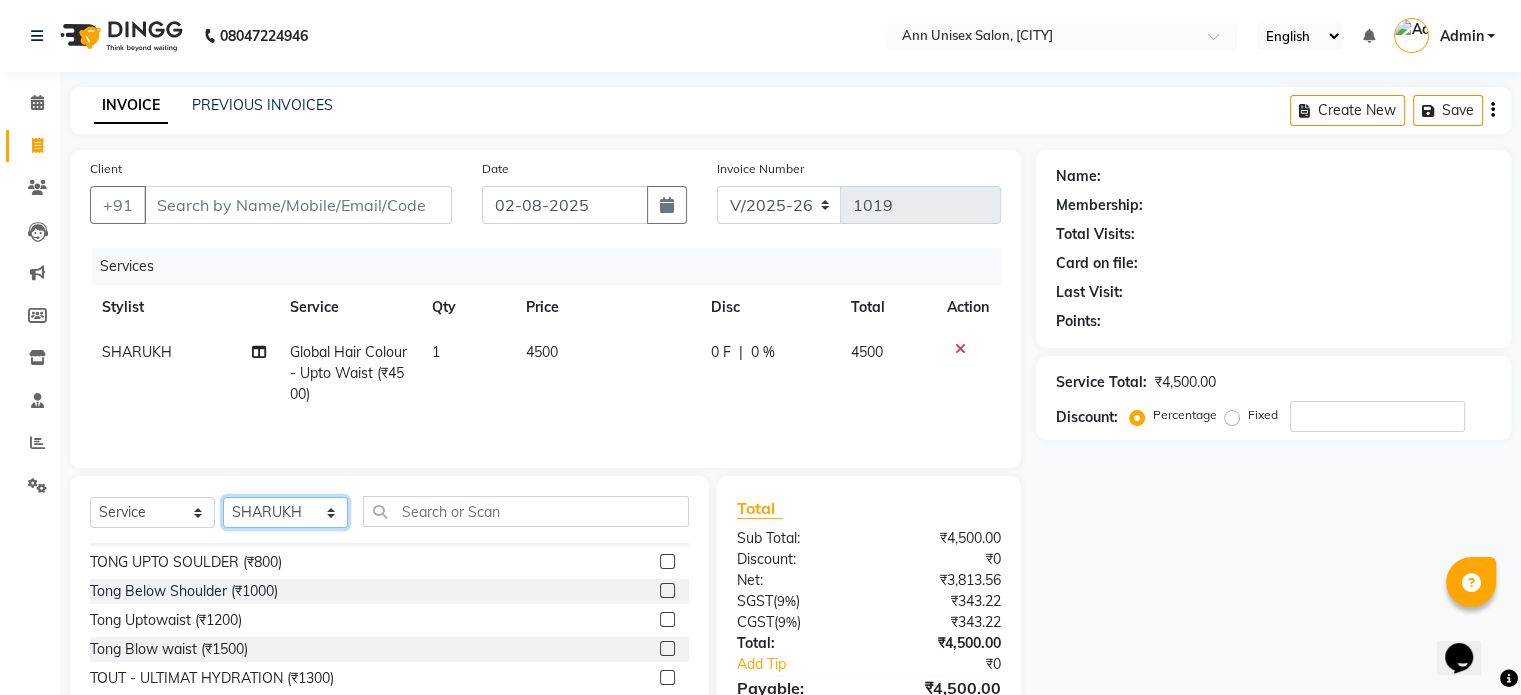 select on "64435" 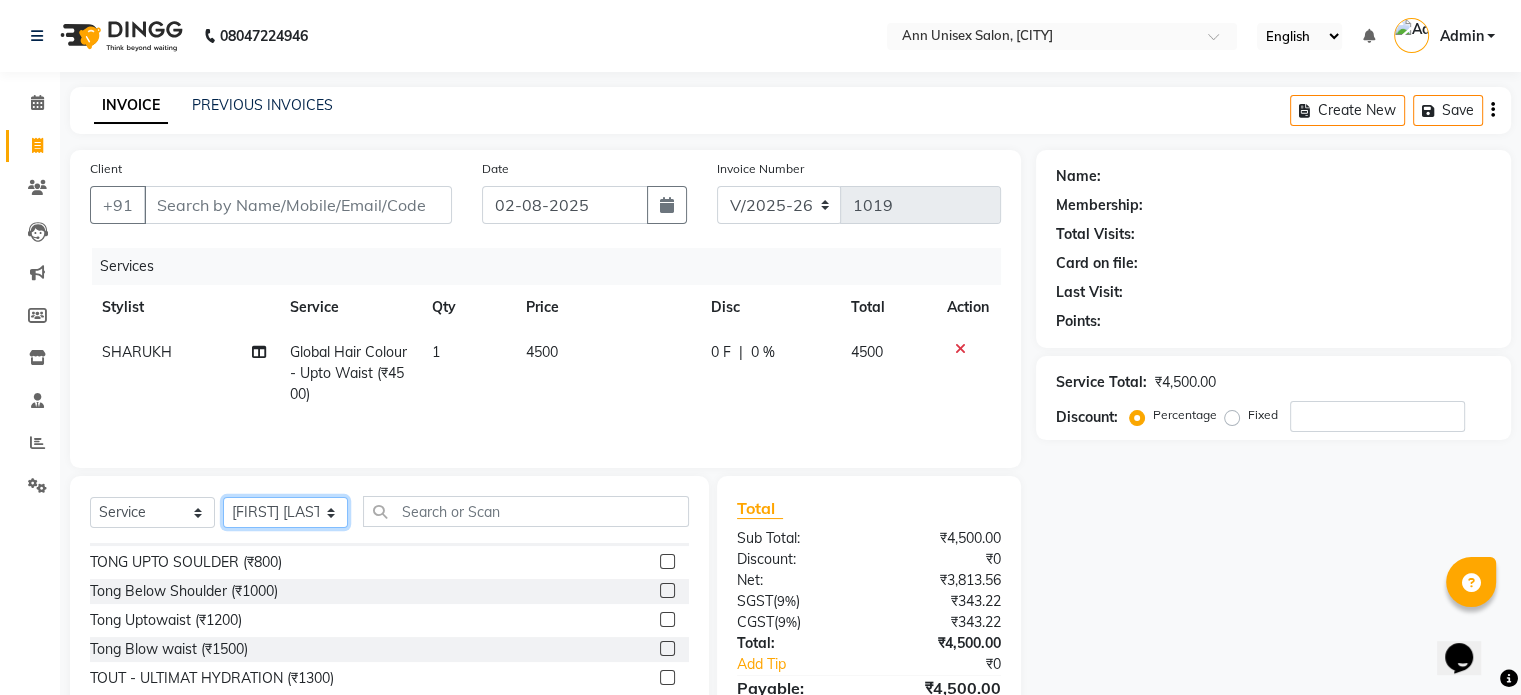 click on "Select Stylist [FIRST] [LAST] [FIRST] [LAST] [FIRST] [LAST] [FIRST] [LAST] [FIRST] [LAST] [FIRST] [LAST] [FIRST] [LAST]" 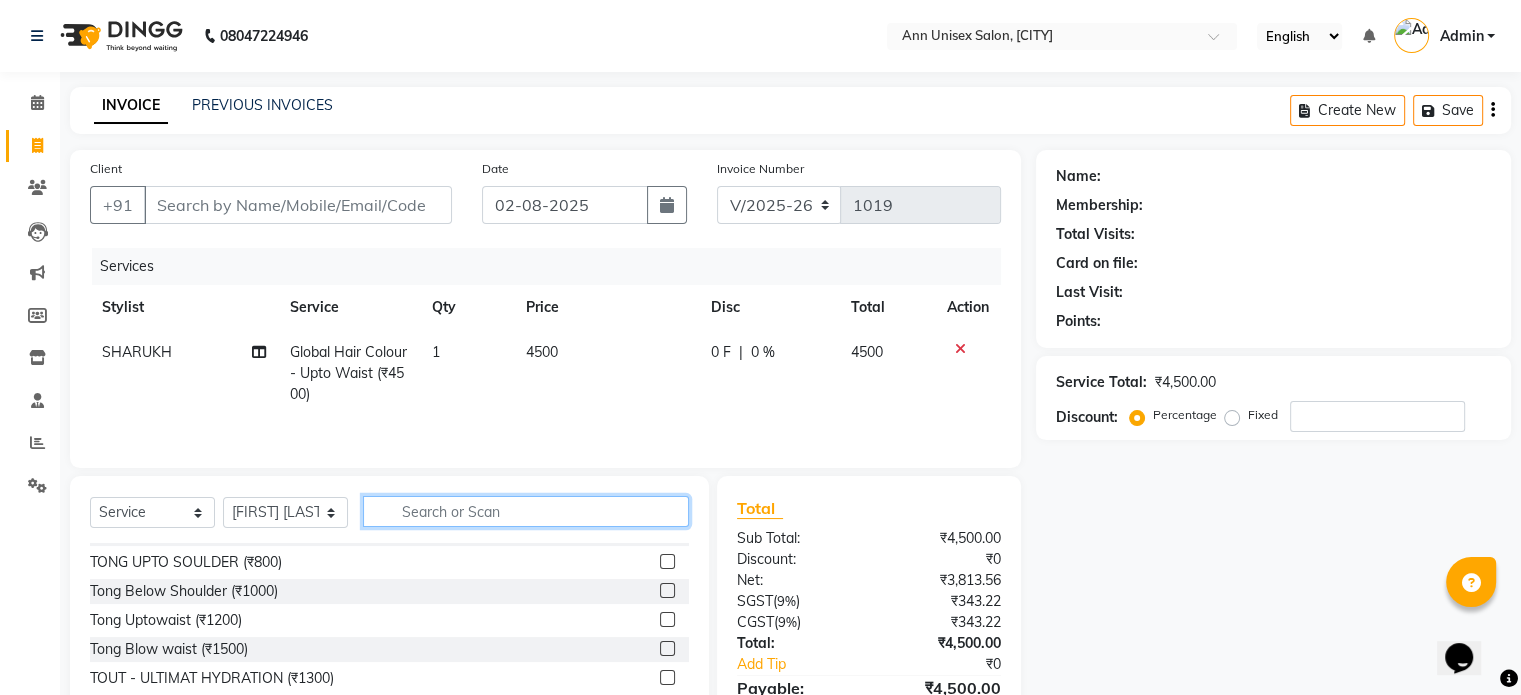 click 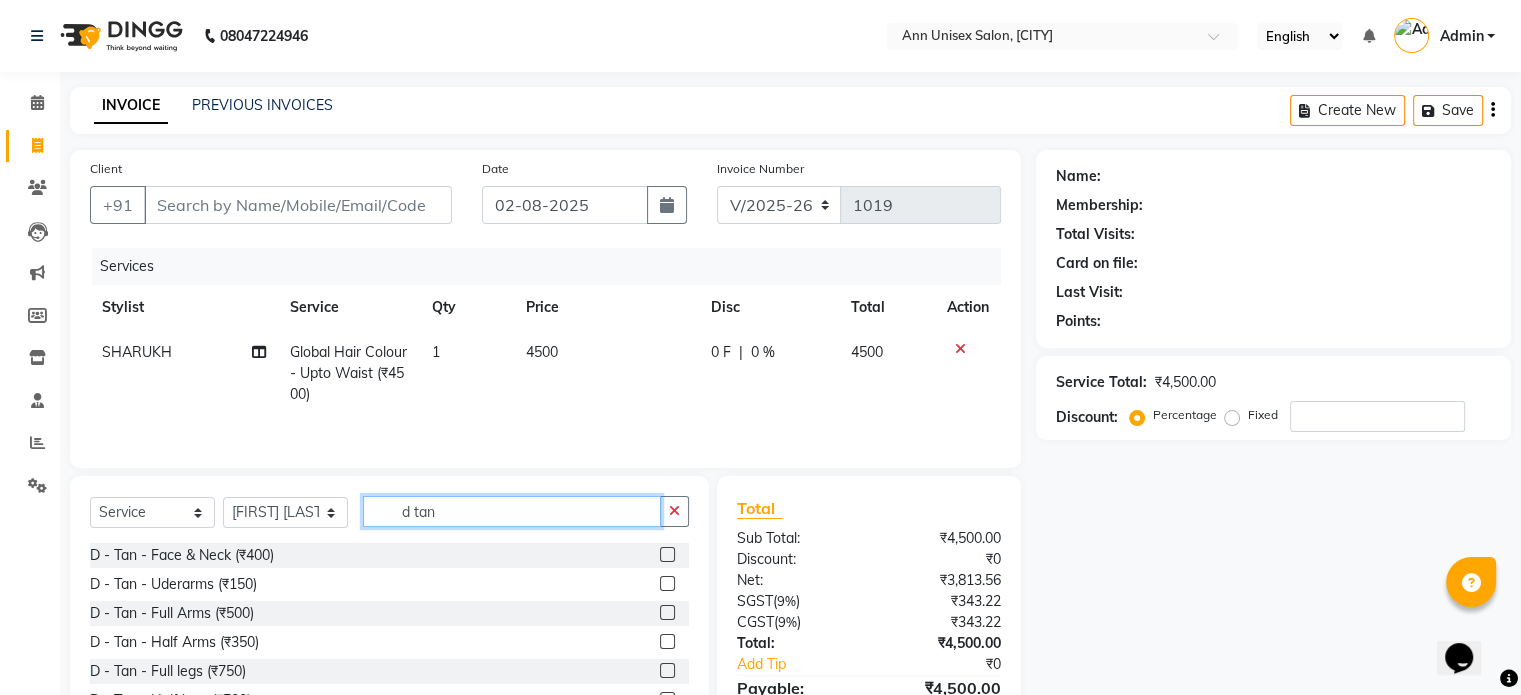 scroll, scrollTop: 0, scrollLeft: 0, axis: both 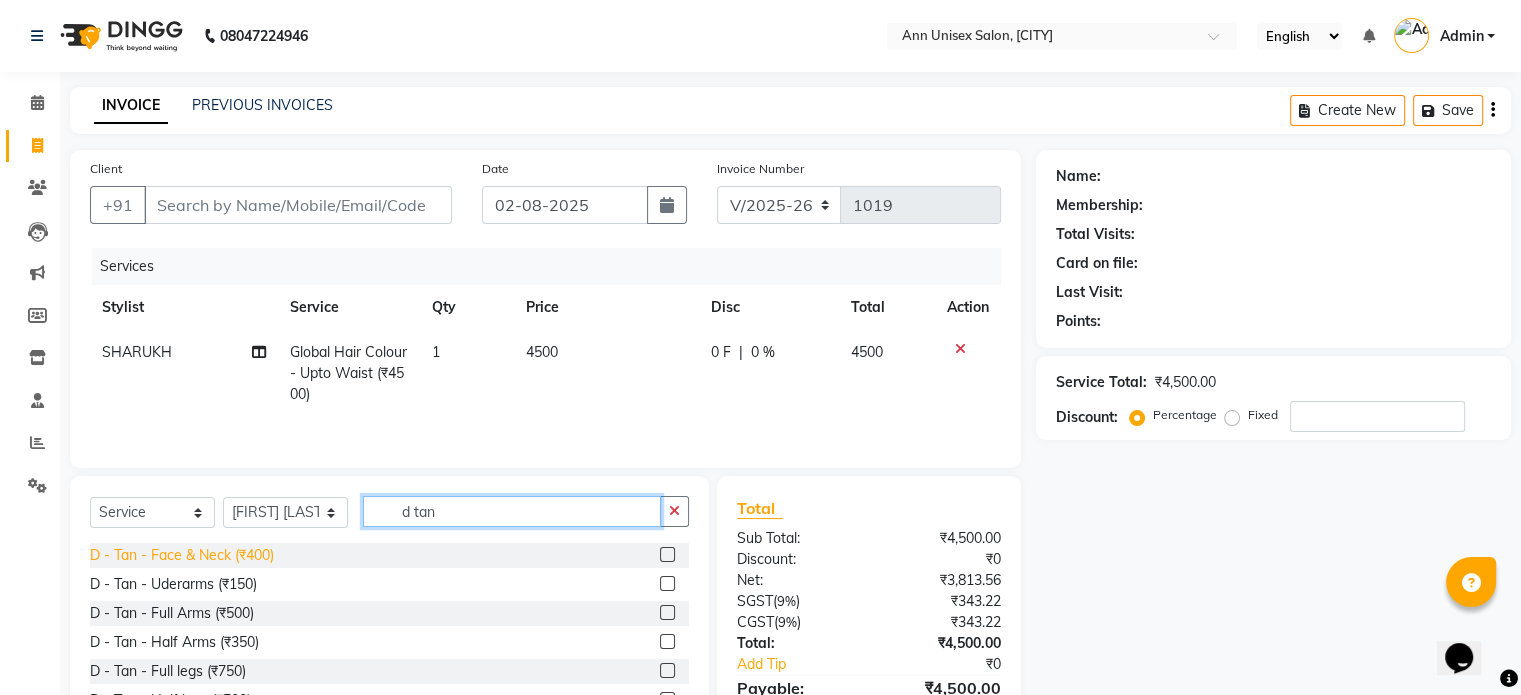 type on "d tan" 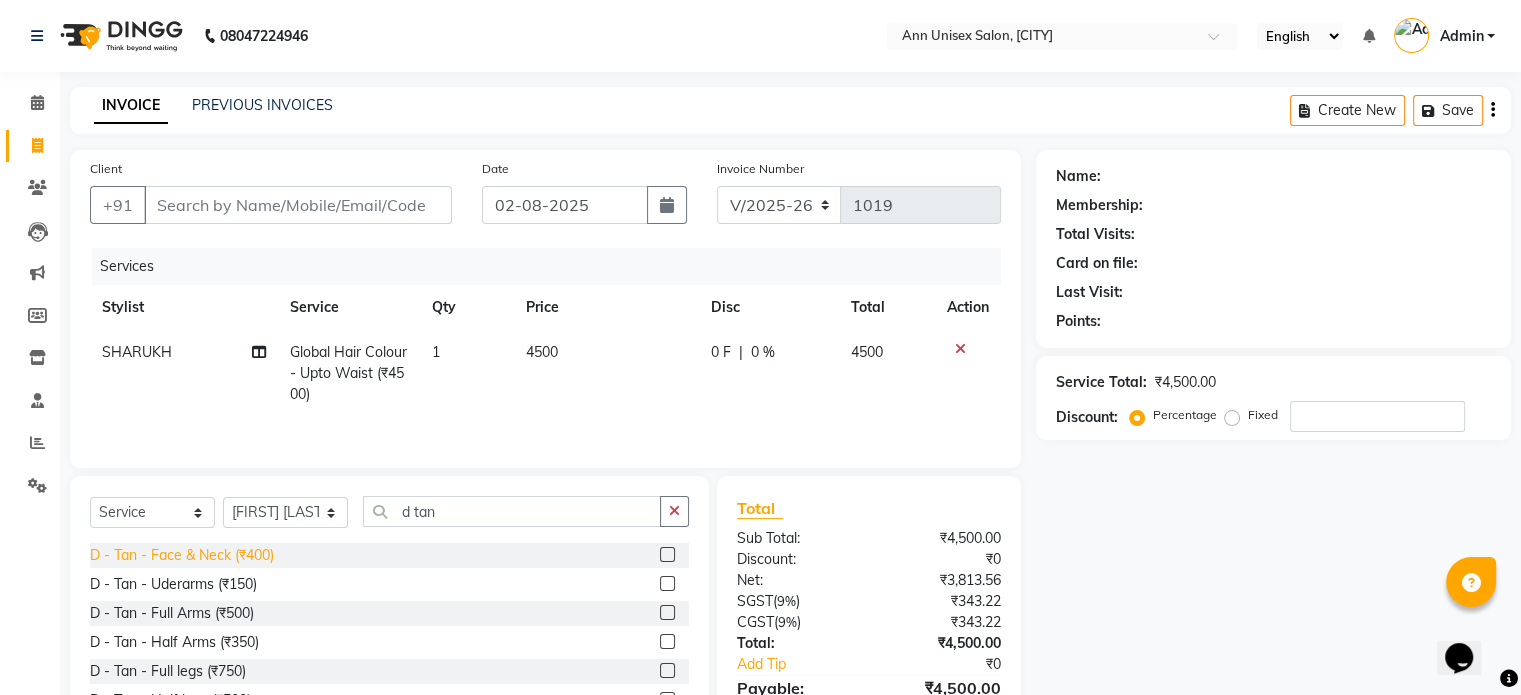 click on "D - Tan - Face & Neck (₹400)" 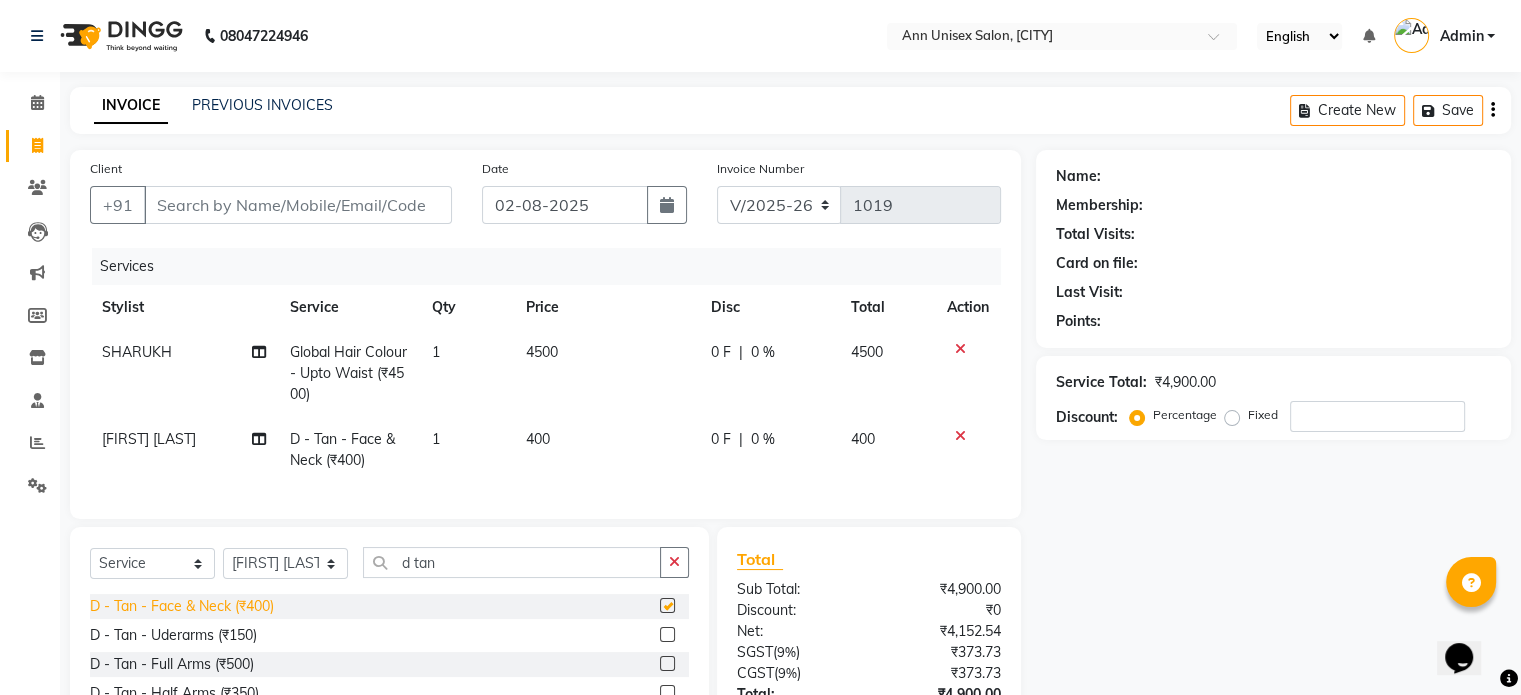 checkbox on "false" 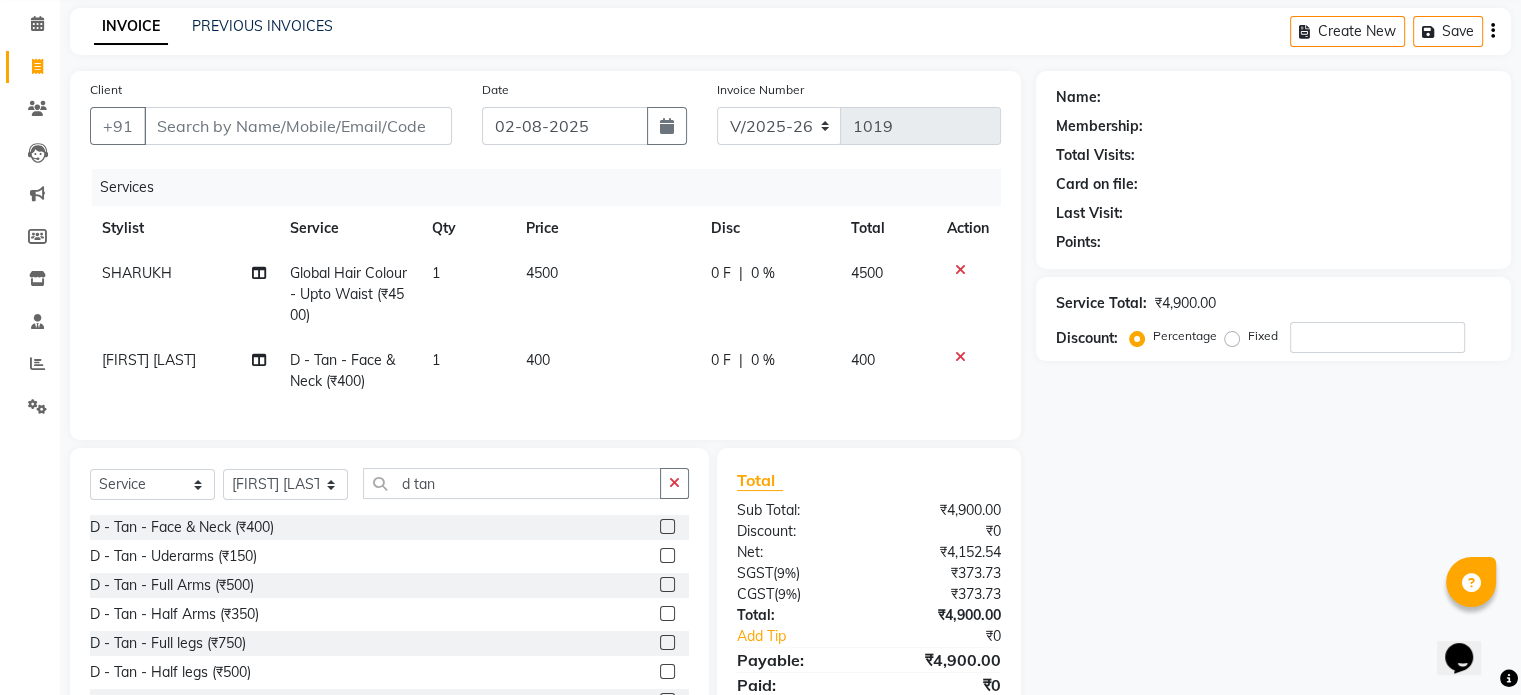scroll, scrollTop: 90, scrollLeft: 0, axis: vertical 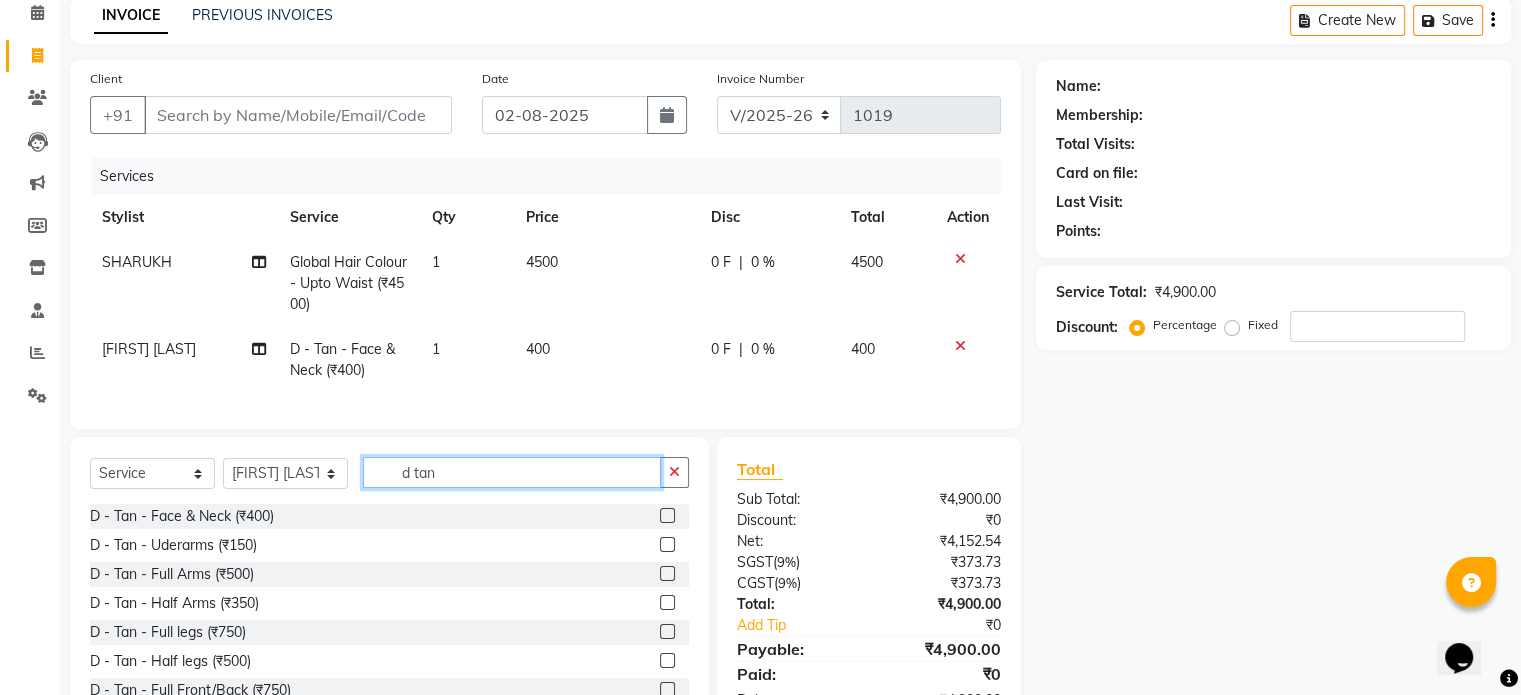 click on "d tan" 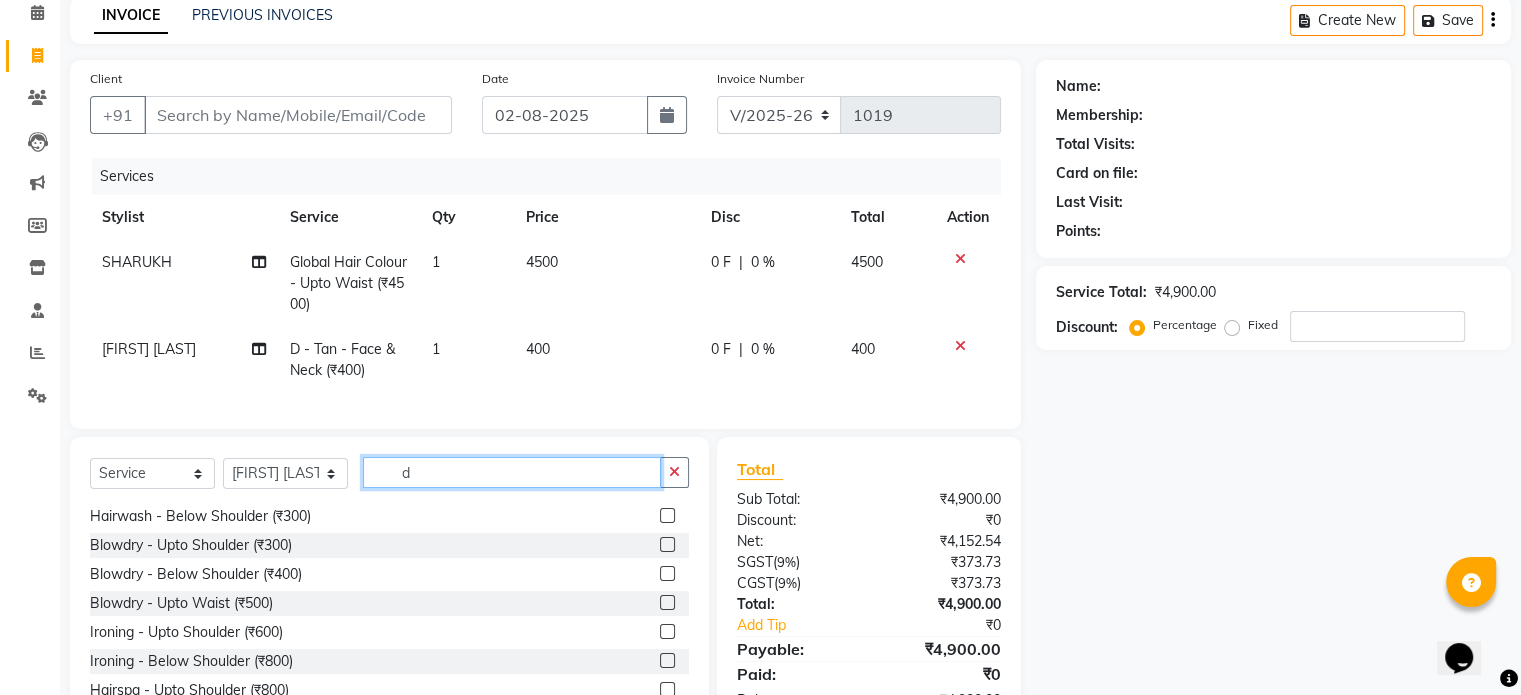 type on "d" 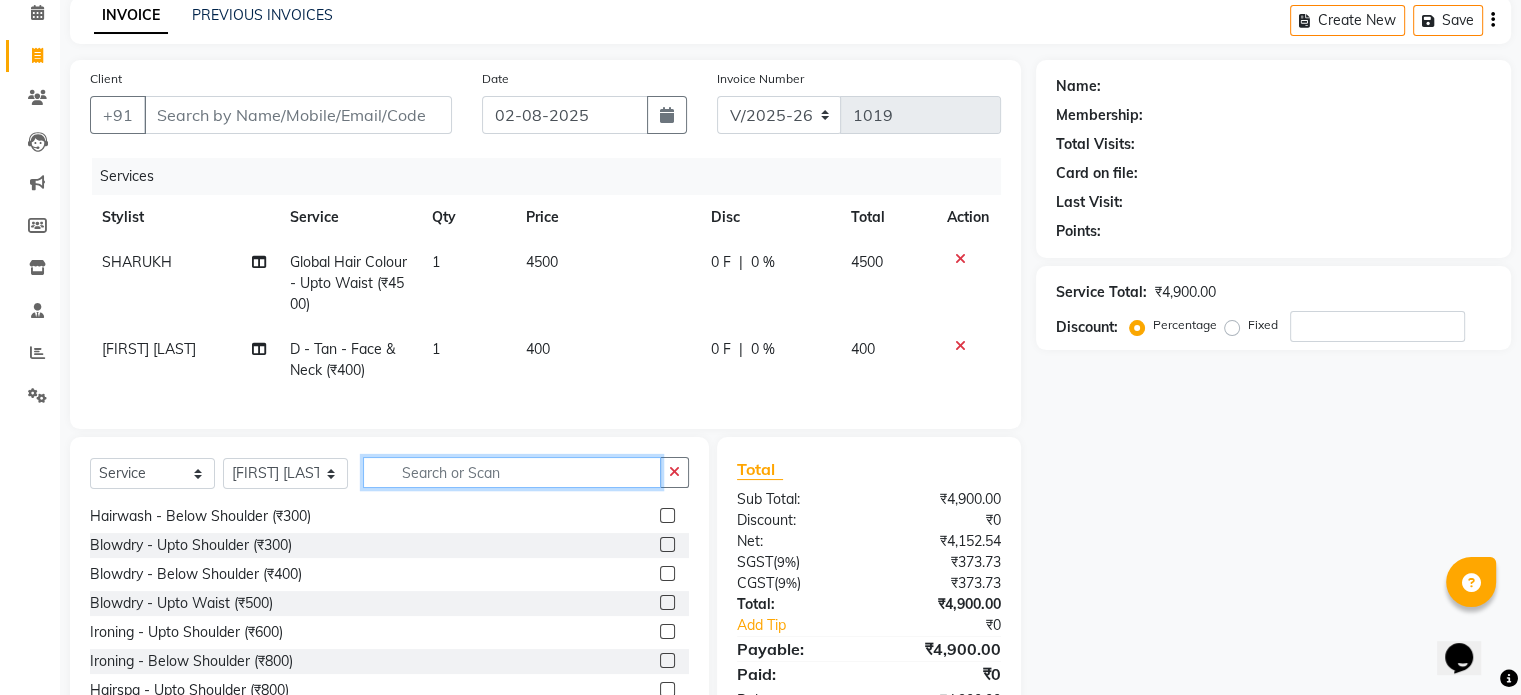 scroll, scrollTop: 841, scrollLeft: 0, axis: vertical 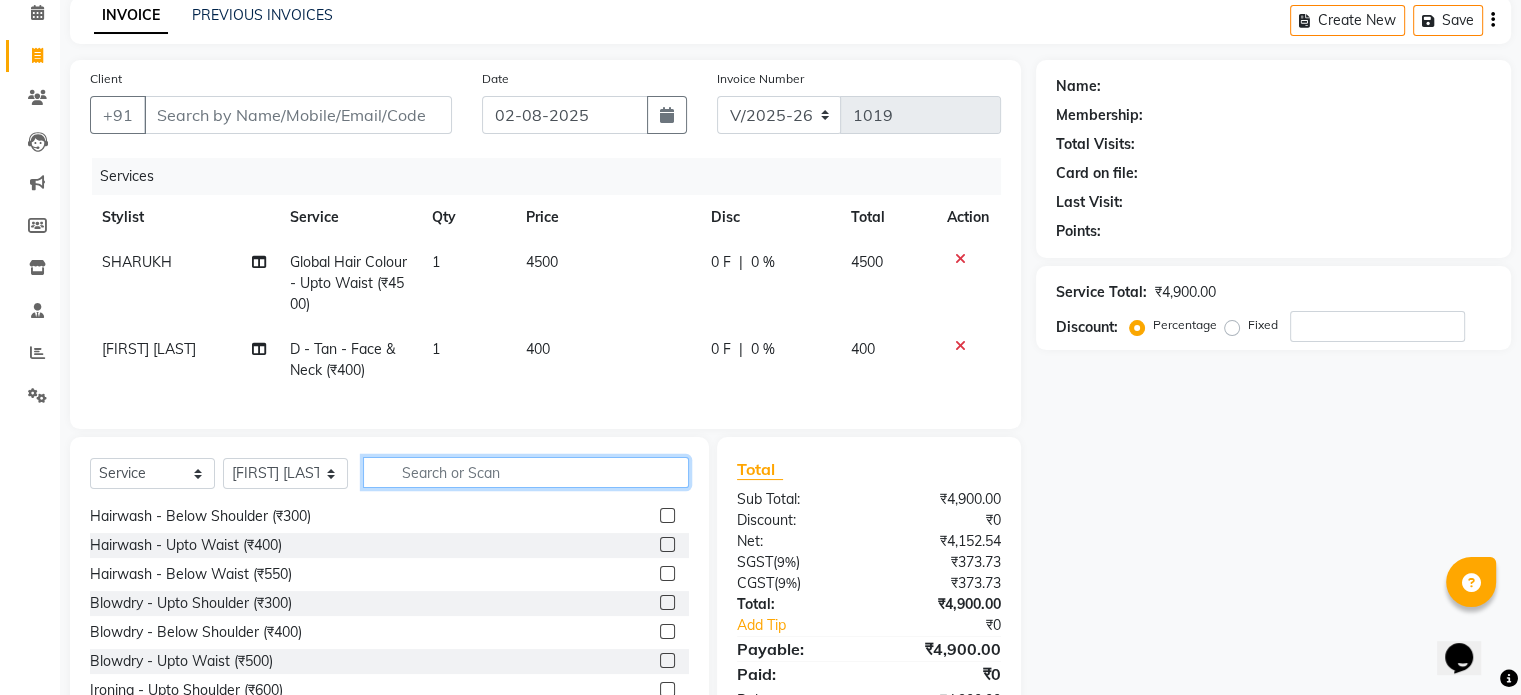 type on "i" 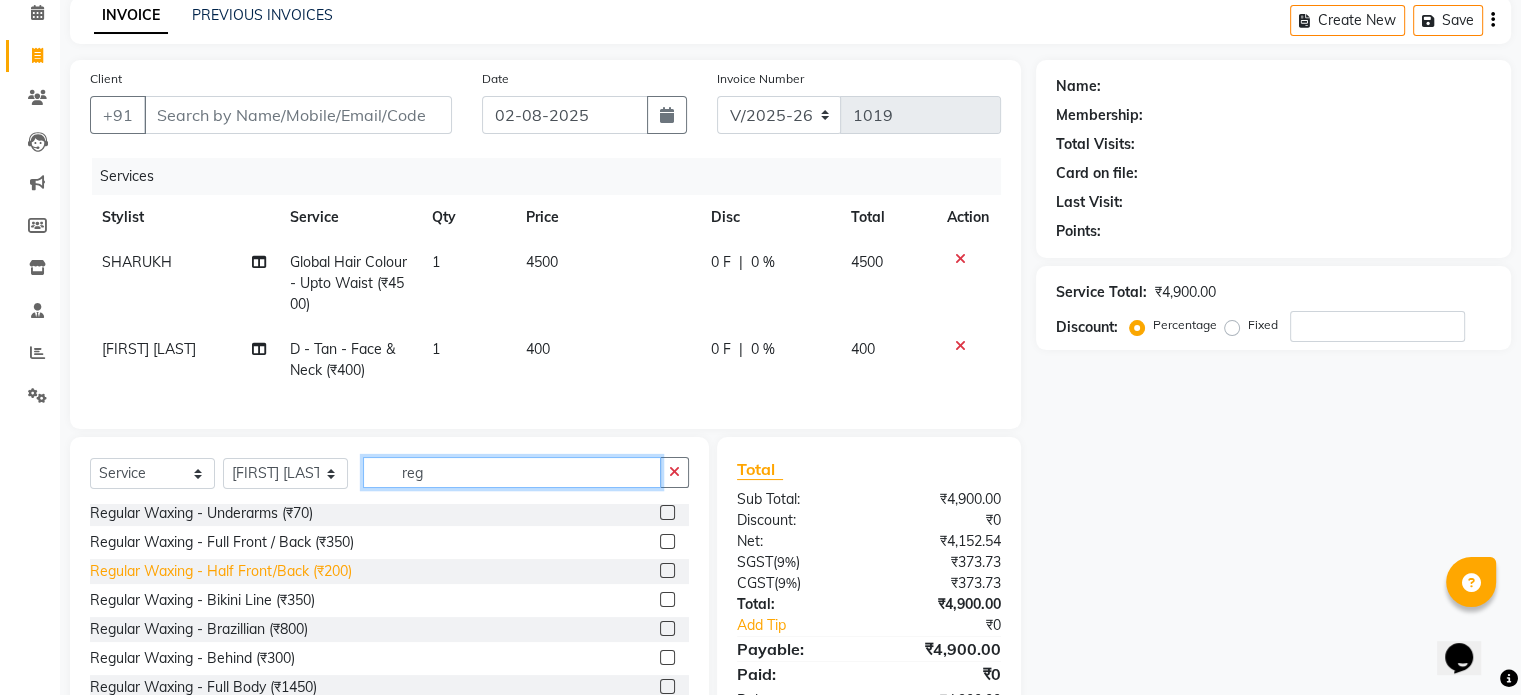 scroll, scrollTop: 350, scrollLeft: 0, axis: vertical 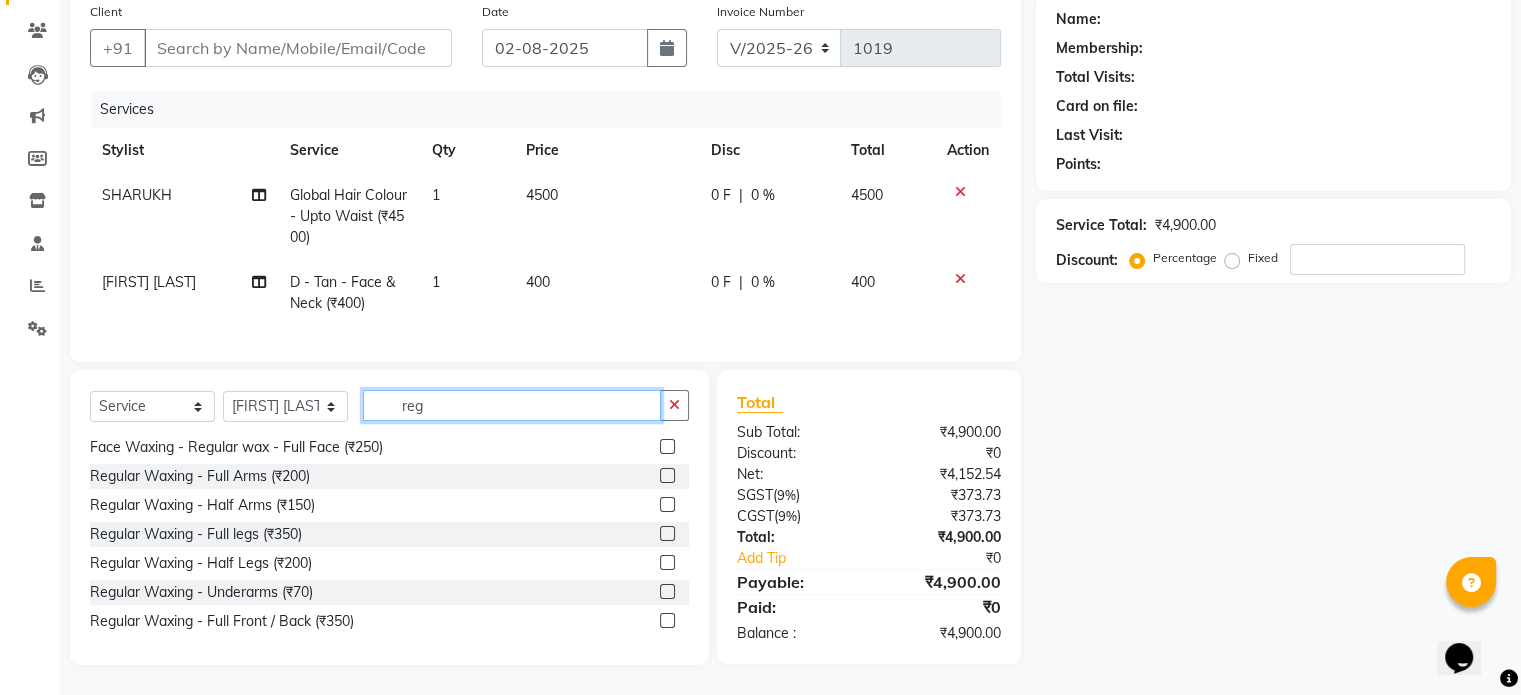 click on "reg" 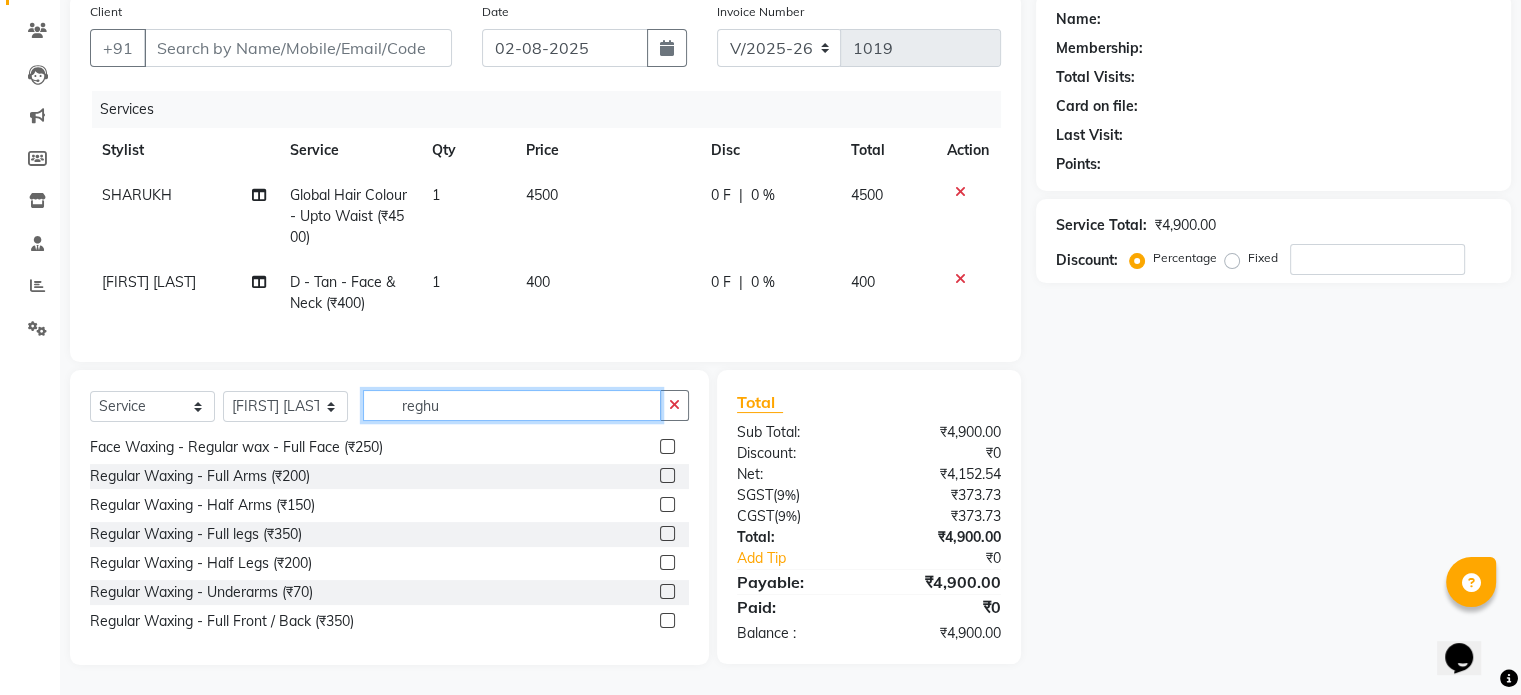 scroll, scrollTop: 0, scrollLeft: 0, axis: both 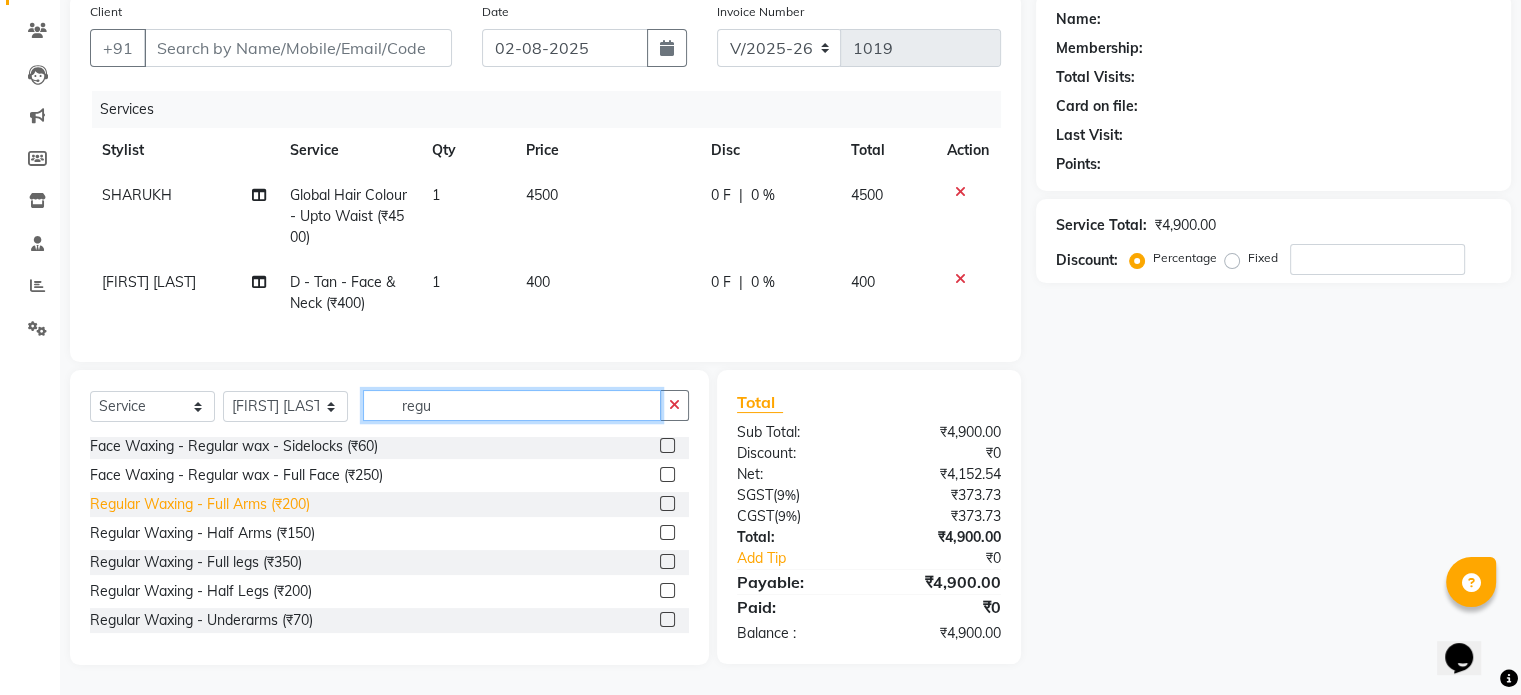type on "regu" 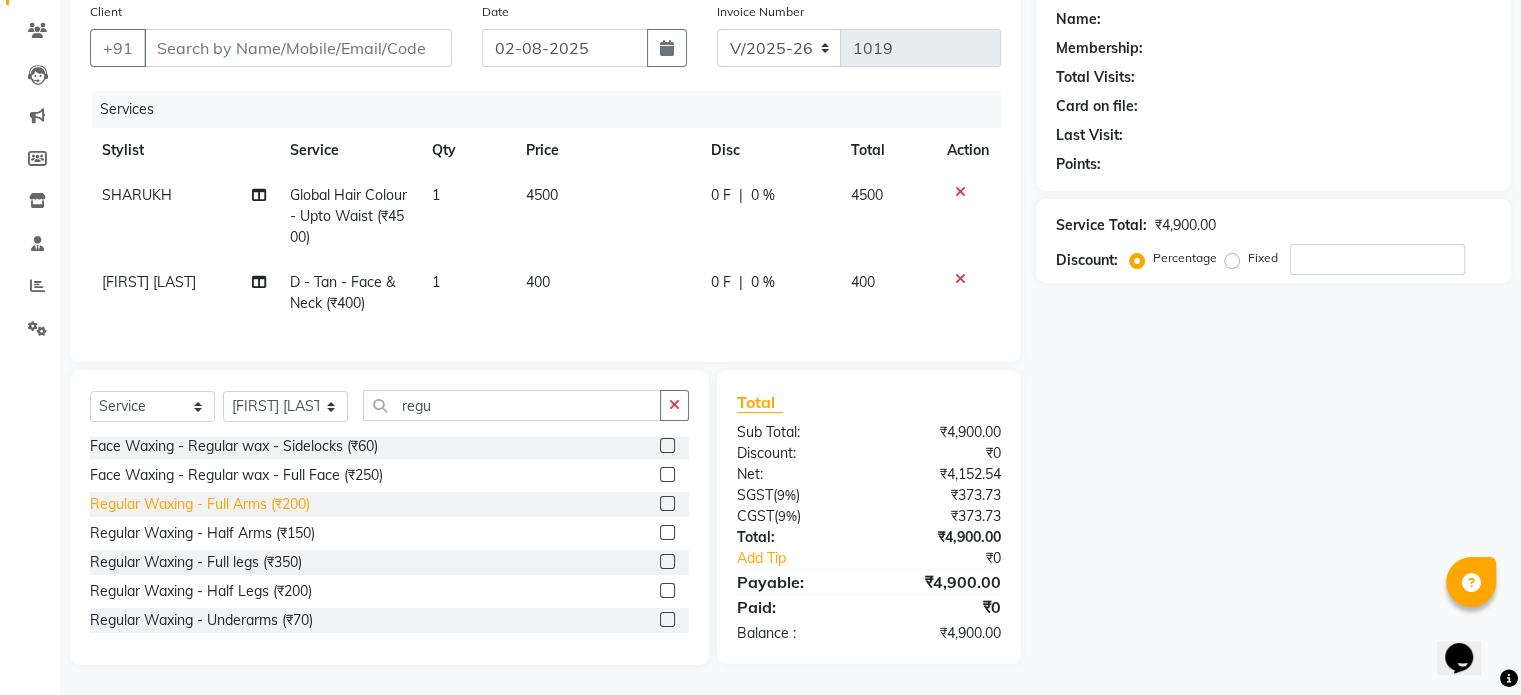 click on "Regular Waxing - Full Arms (₹200)" 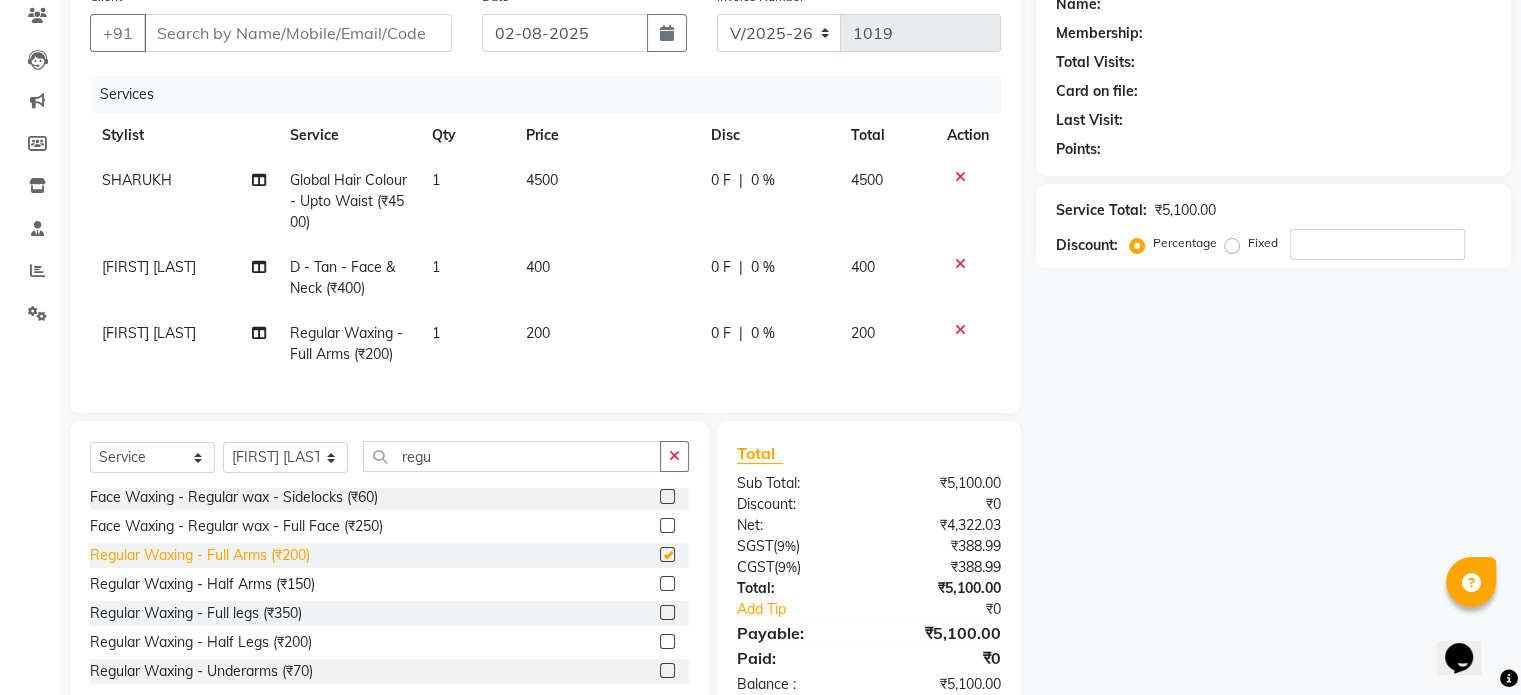 checkbox on "false" 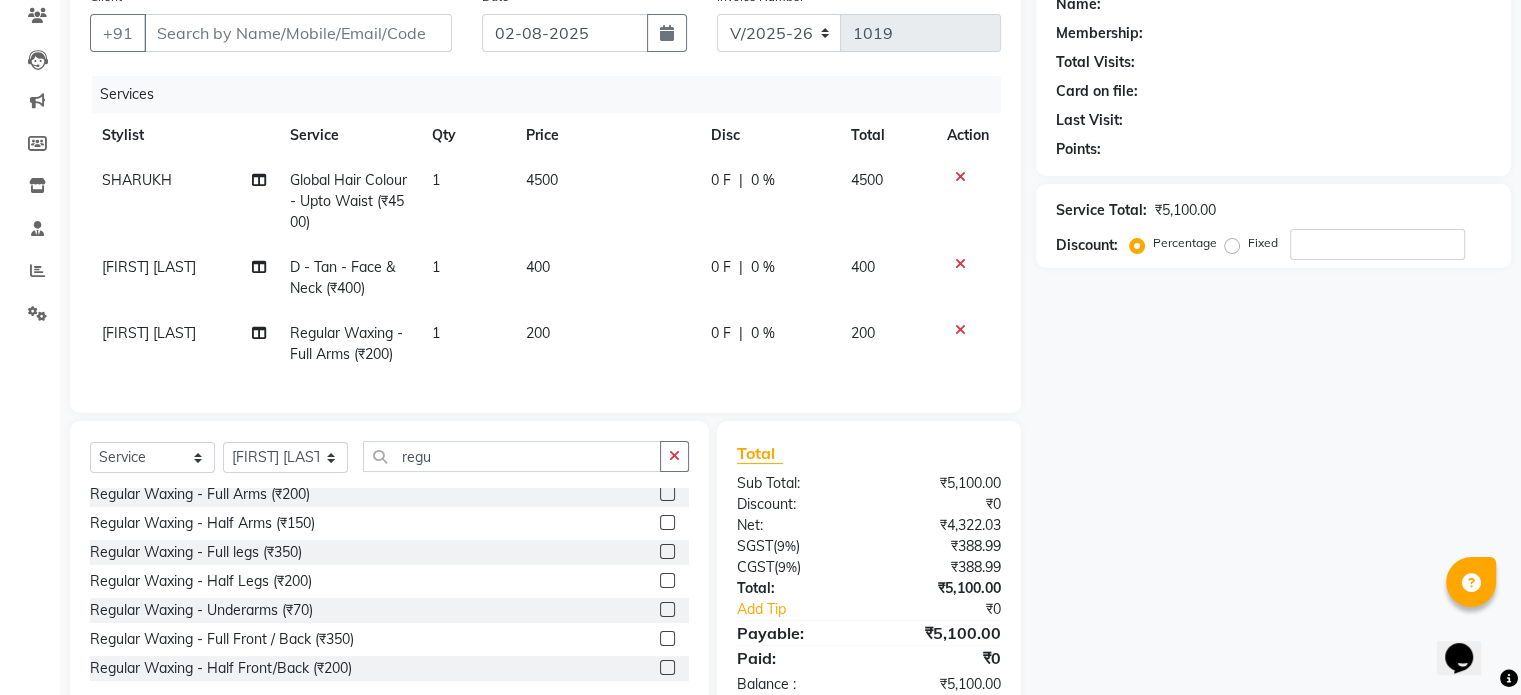 scroll, scrollTop: 182, scrollLeft: 0, axis: vertical 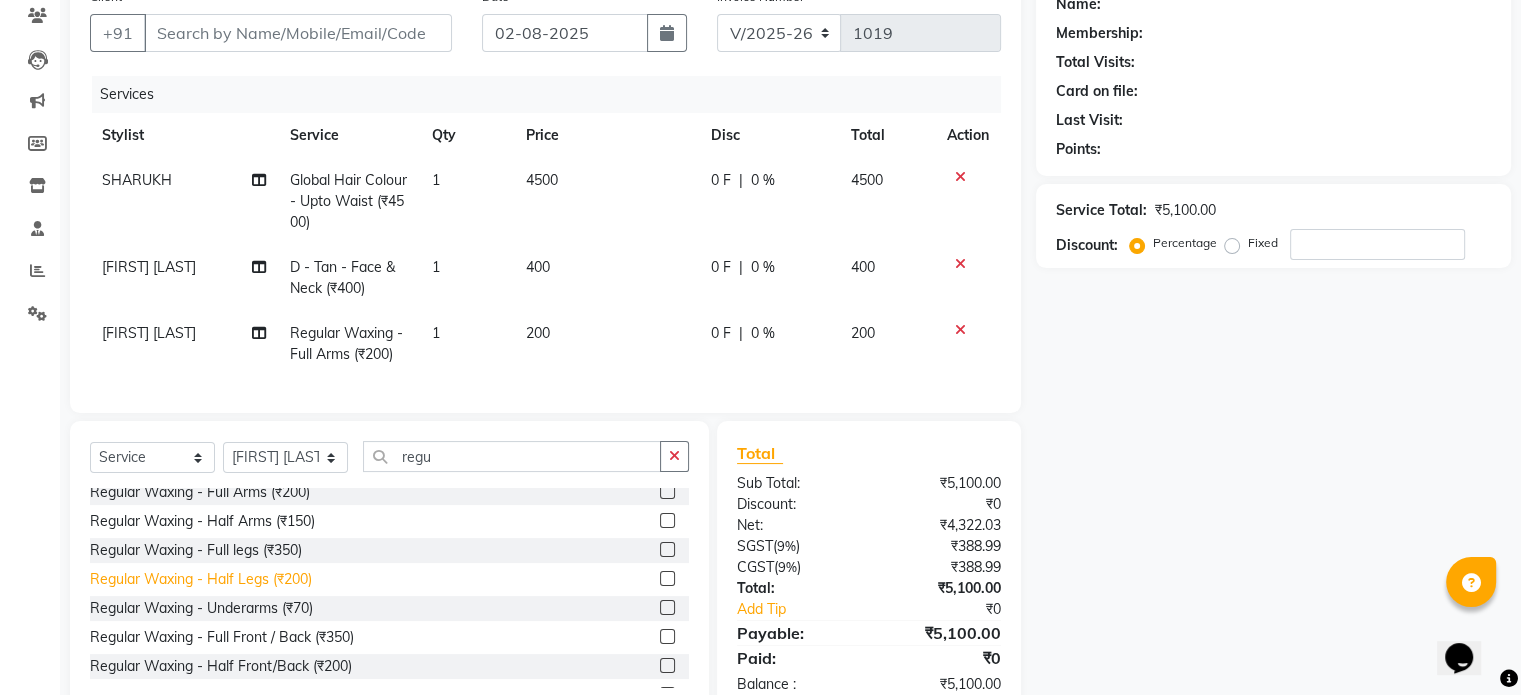click on "Regular Waxing - Half Legs (₹200)" 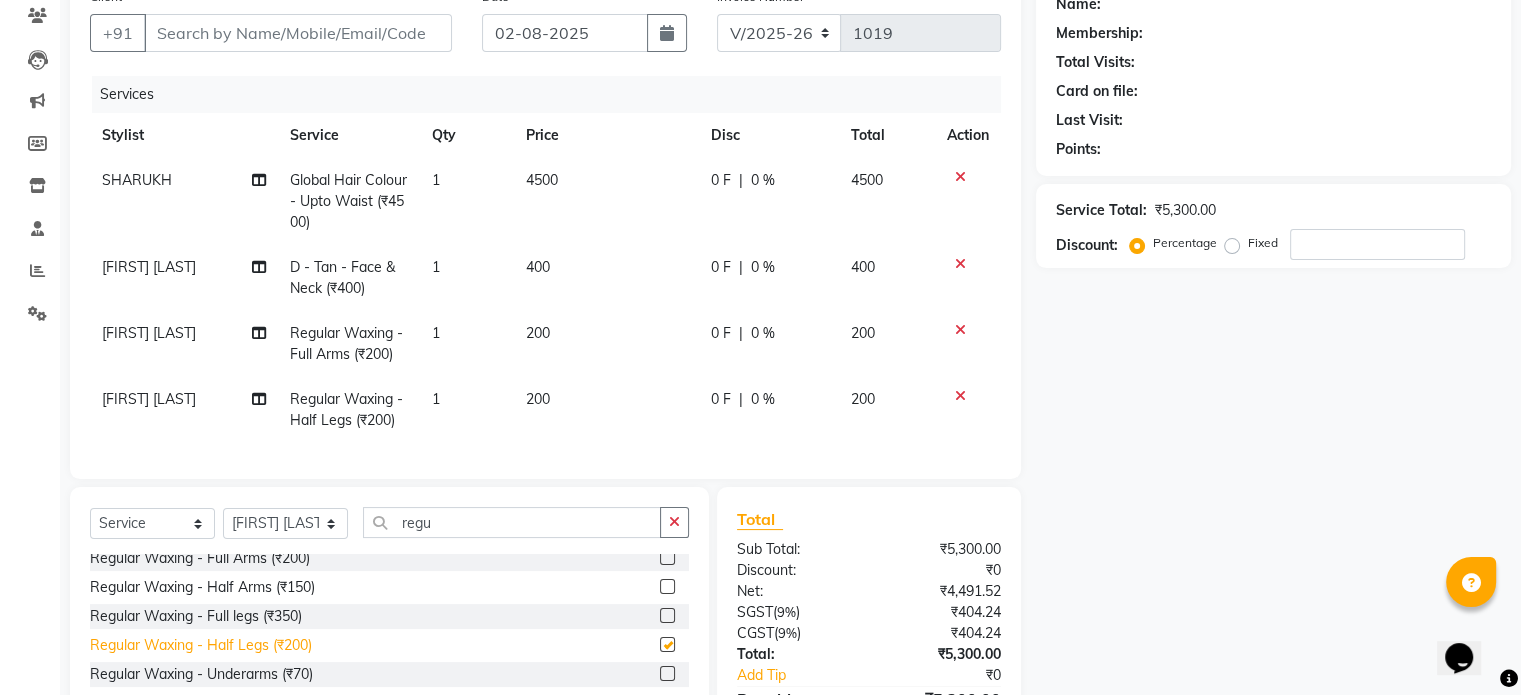 checkbox on "false" 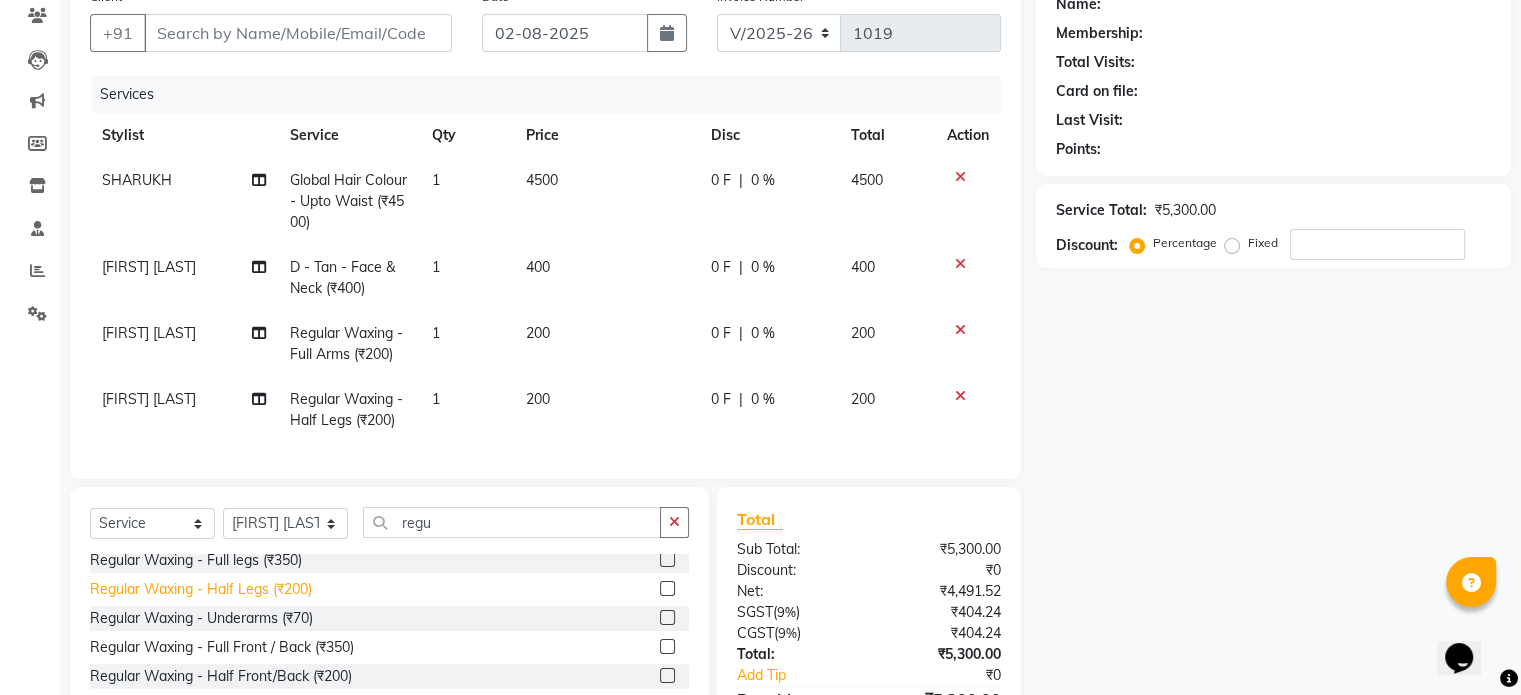 scroll, scrollTop: 239, scrollLeft: 0, axis: vertical 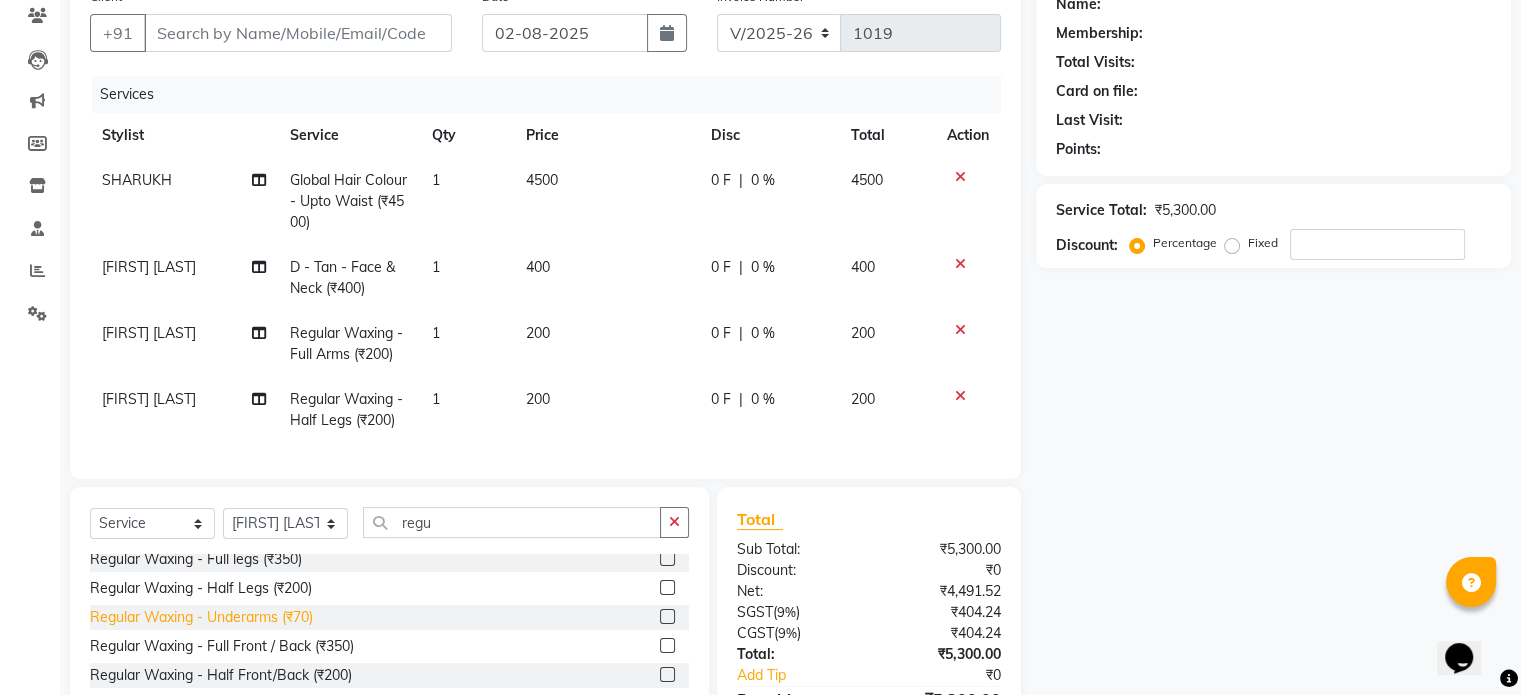 click on "Regular Waxing - Underarms (₹70)" 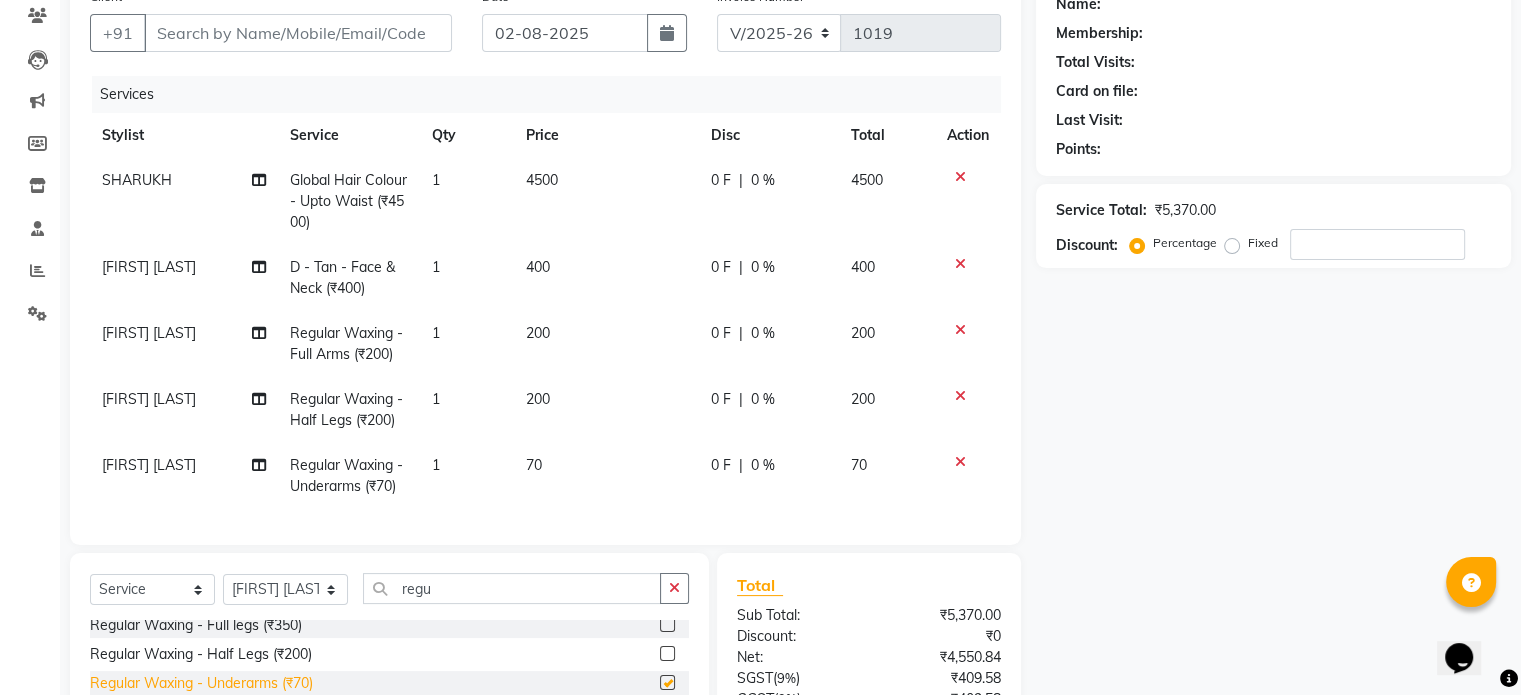 checkbox on "false" 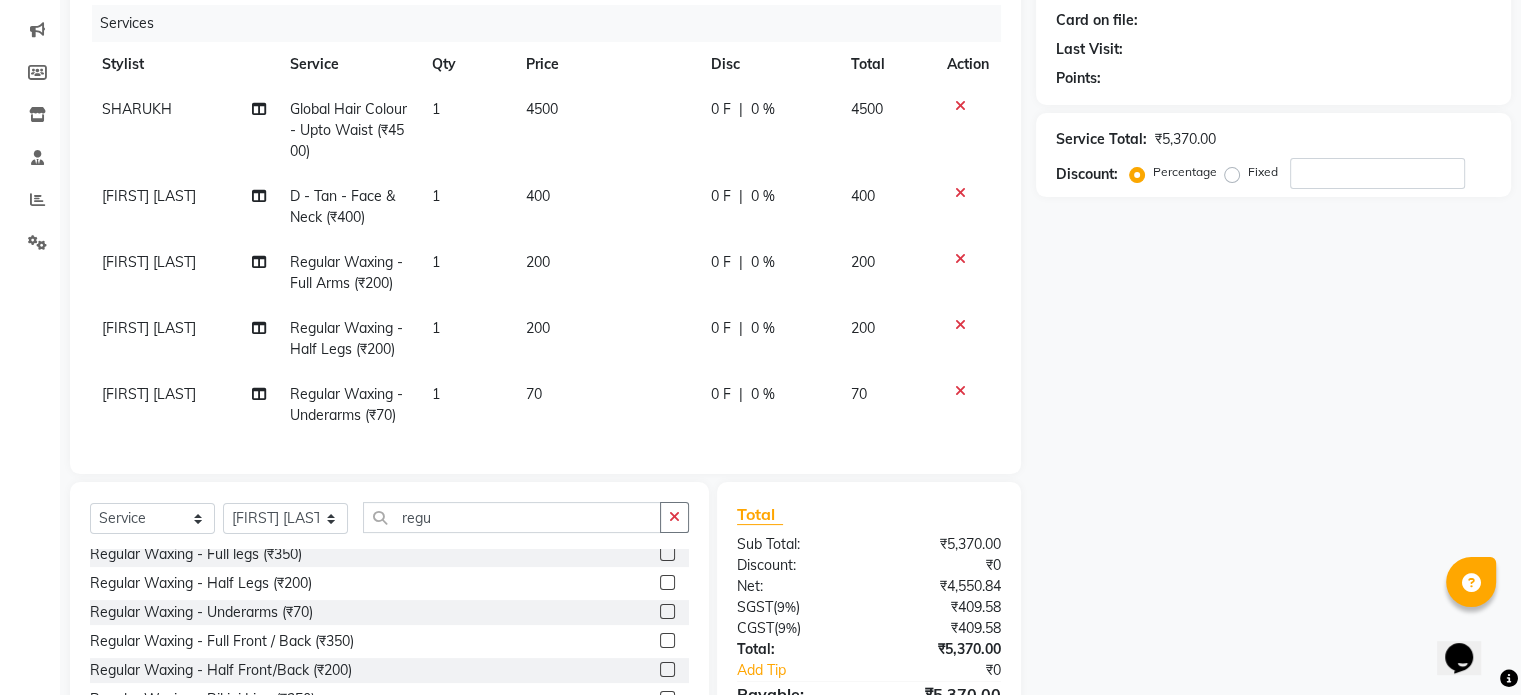 scroll, scrollTop: 248, scrollLeft: 0, axis: vertical 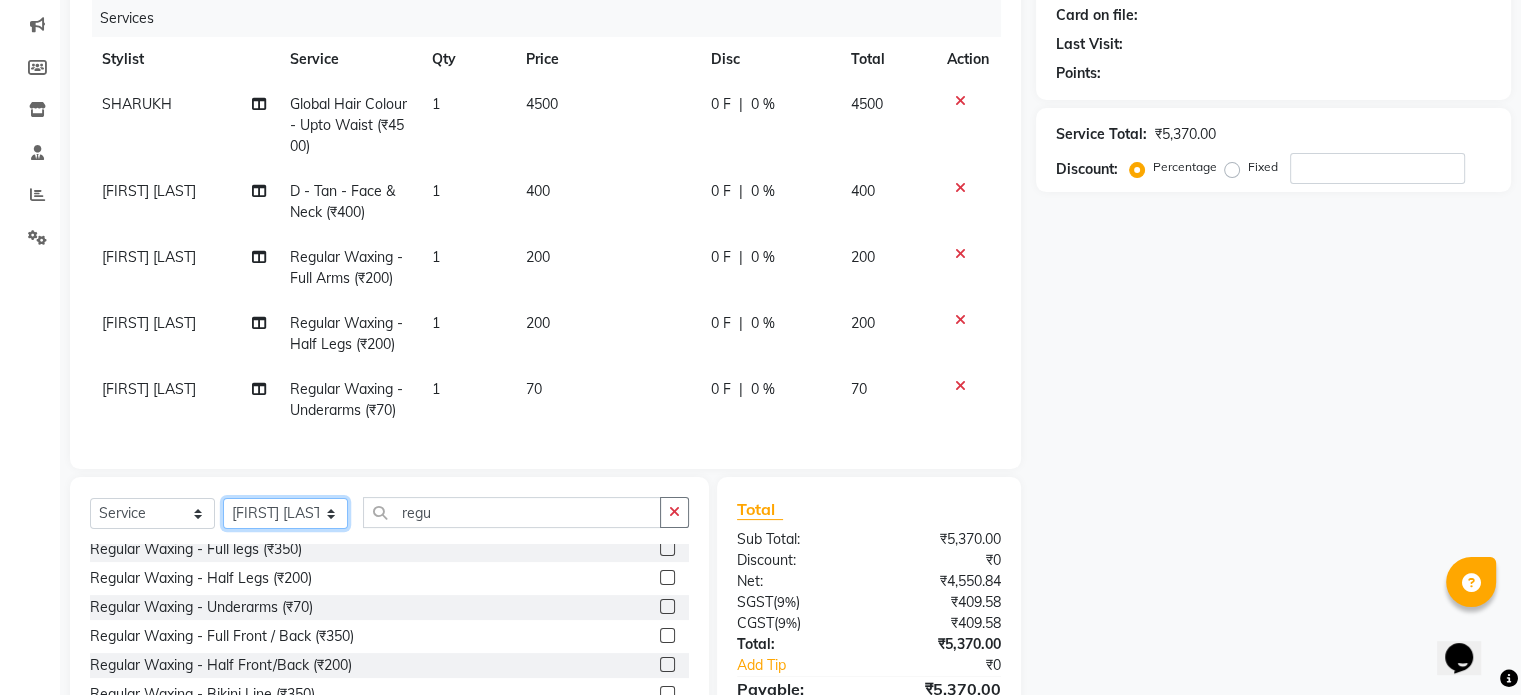 click on "Select Stylist [FIRST] [LAST] [FIRST] [LAST] [FIRST] [LAST] [FIRST] [LAST] [FIRST] [LAST] [FIRST] [LAST] [FIRST] [LAST]" 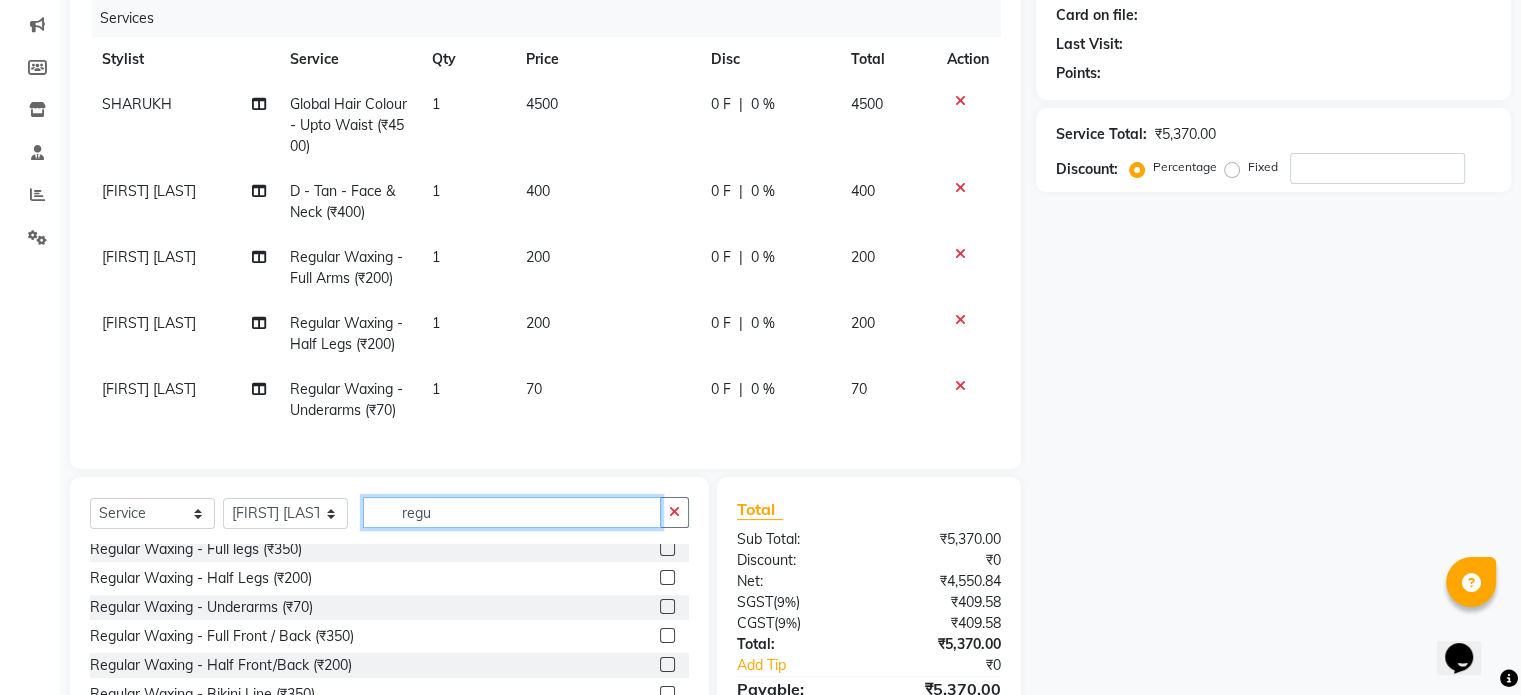 click on "regu" 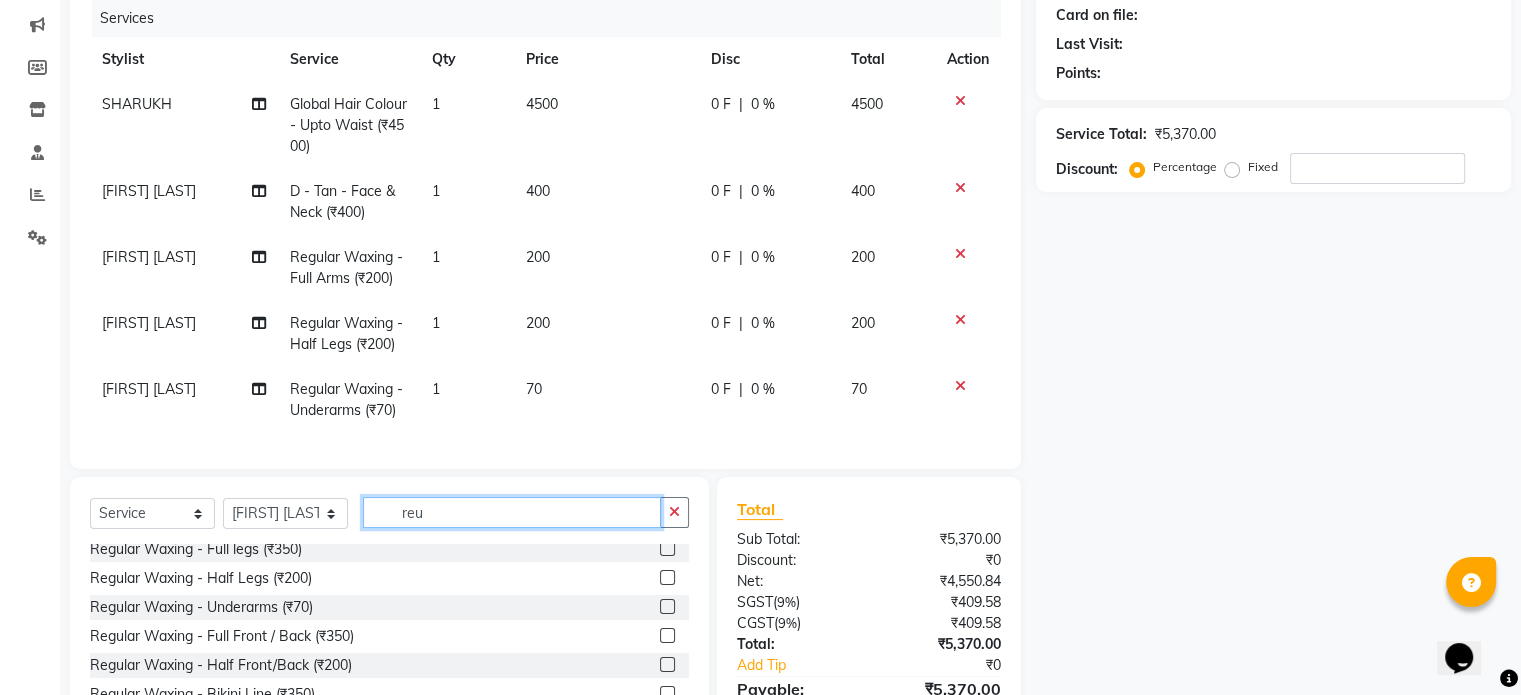 scroll, scrollTop: 0, scrollLeft: 0, axis: both 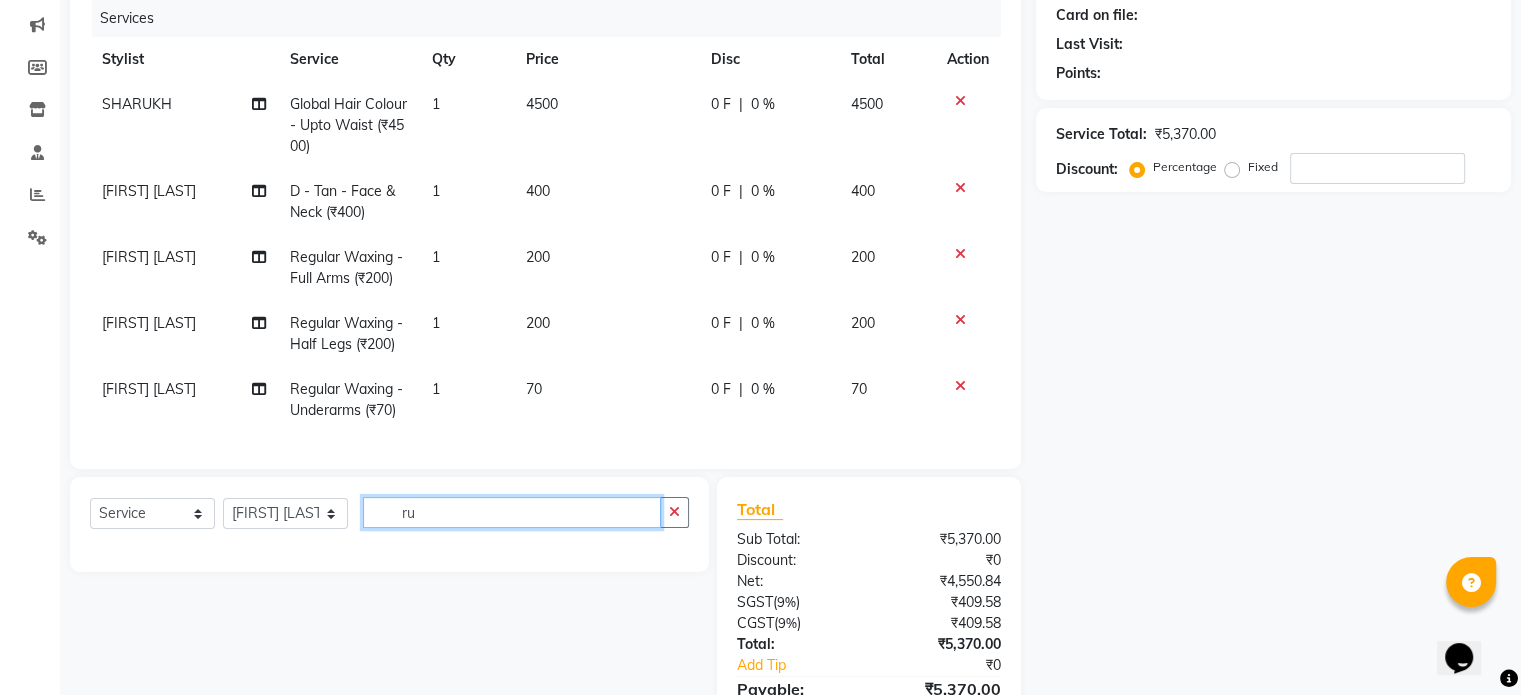 type on "u" 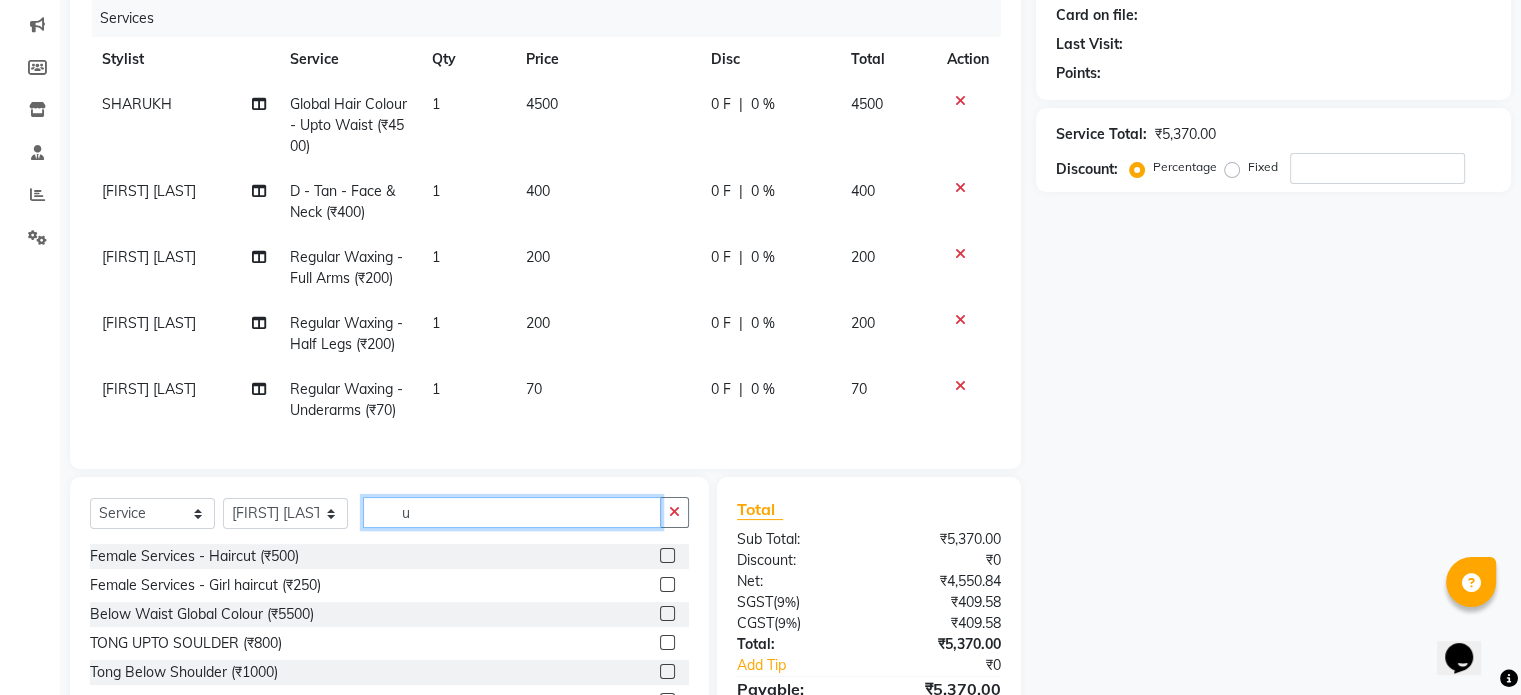 click on "u" 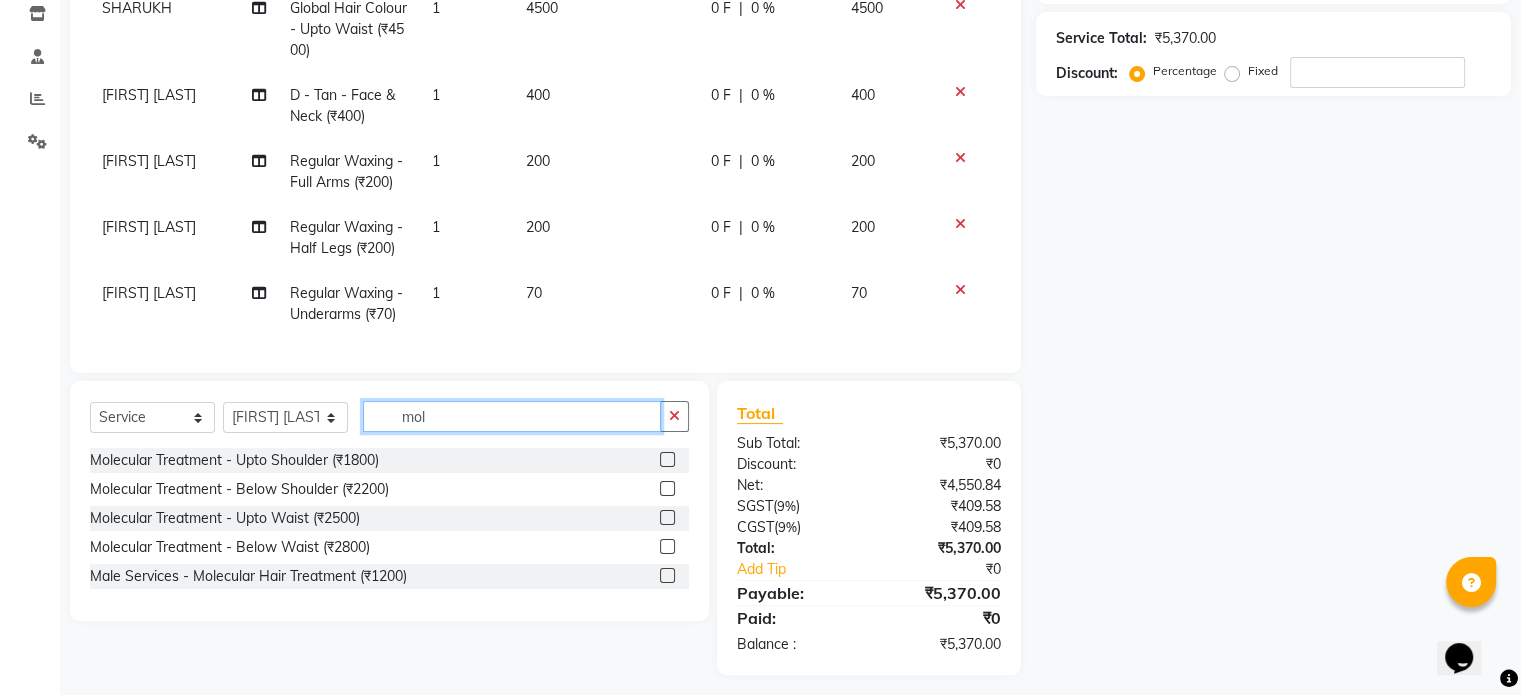 scroll, scrollTop: 344, scrollLeft: 0, axis: vertical 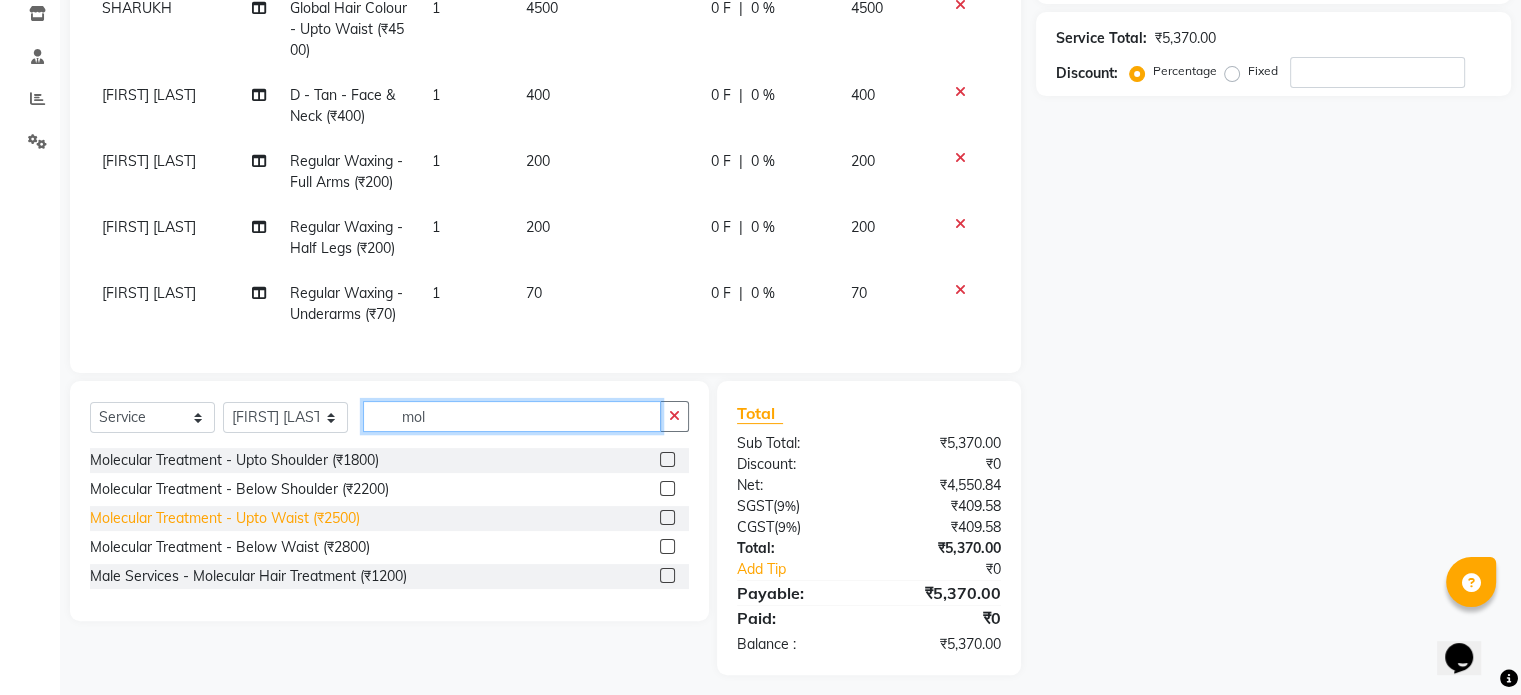 type on "mol" 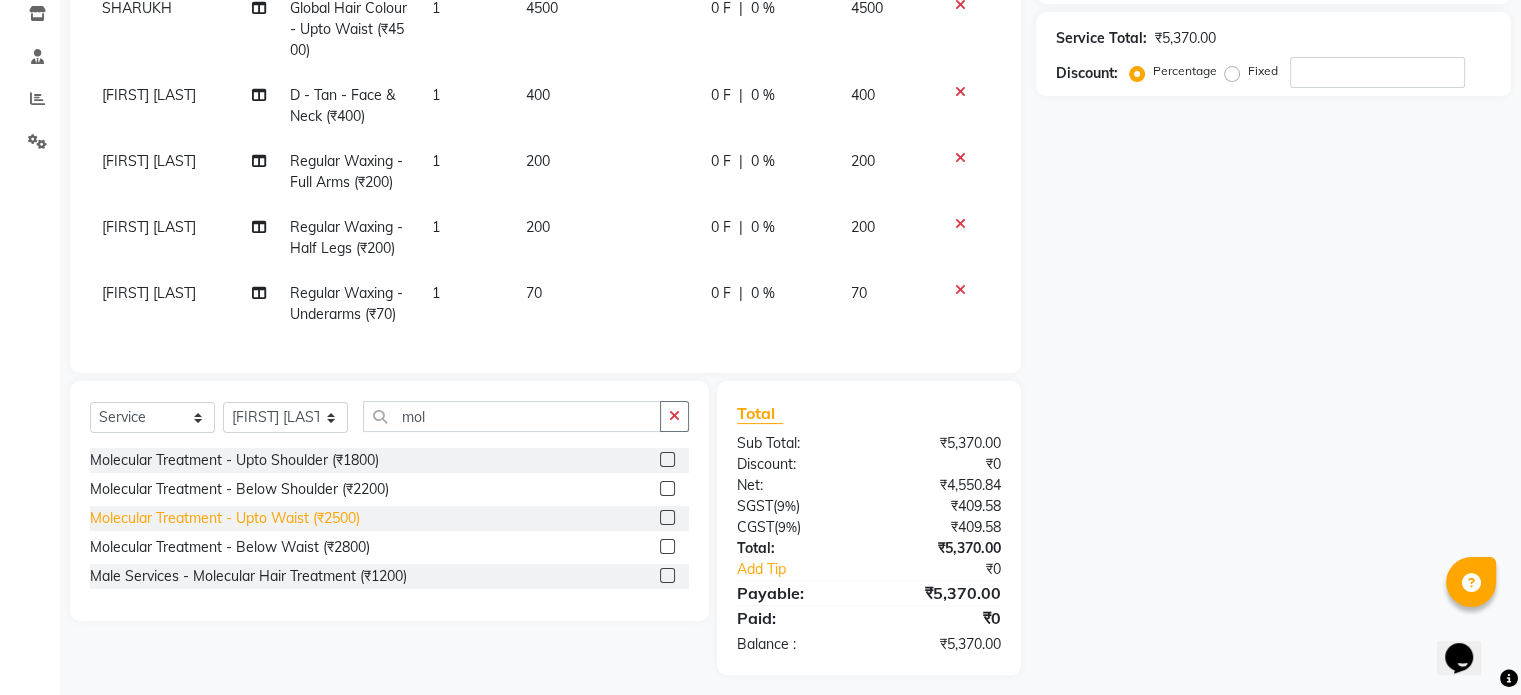 click on "Molecular Treatment - Upto Waist (₹2500)" 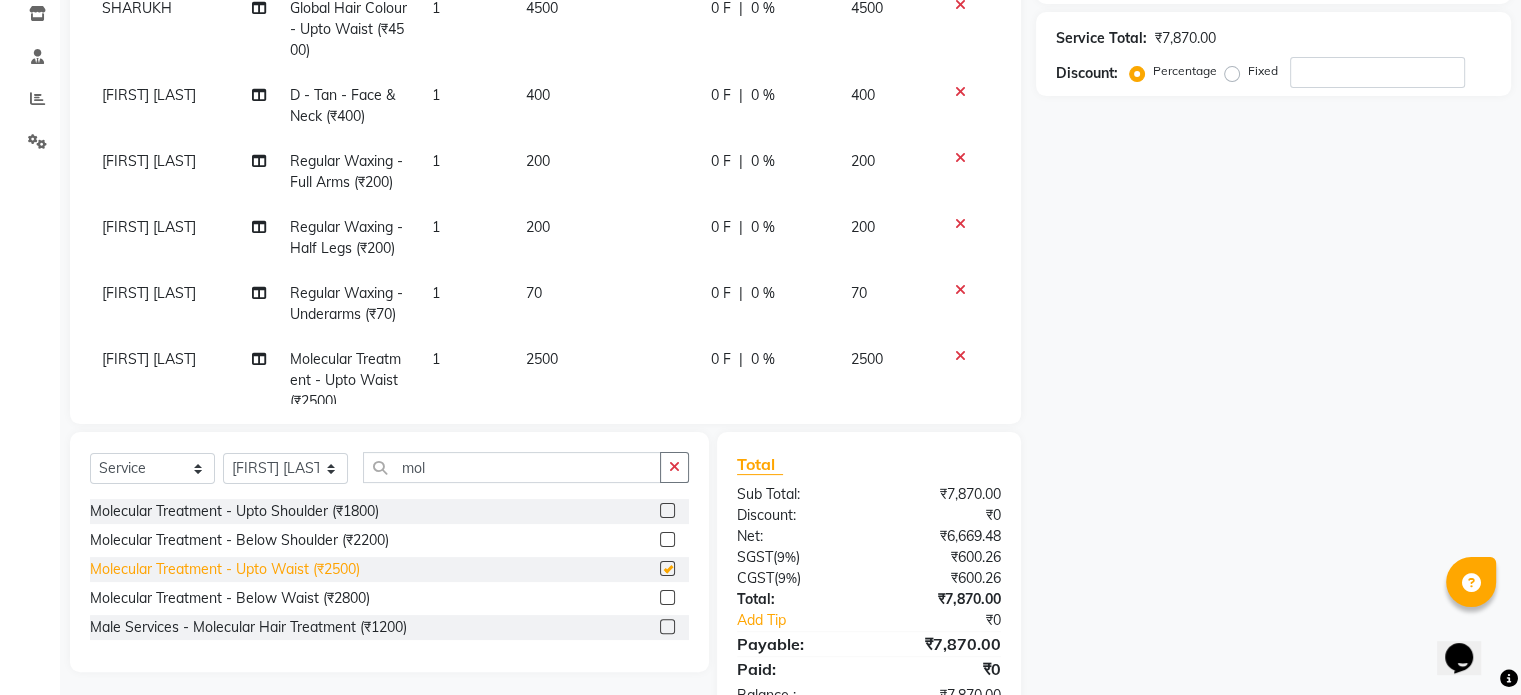 checkbox on "false" 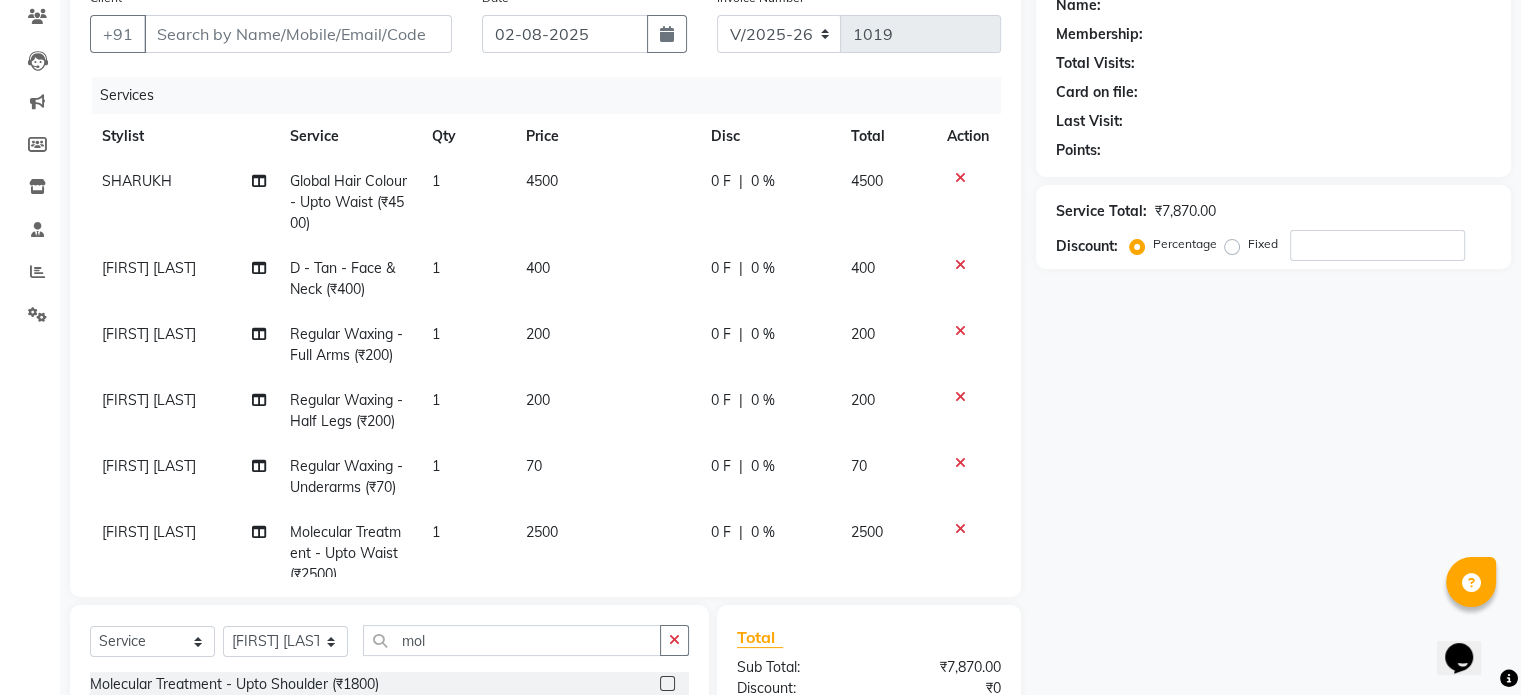 scroll, scrollTop: 160, scrollLeft: 0, axis: vertical 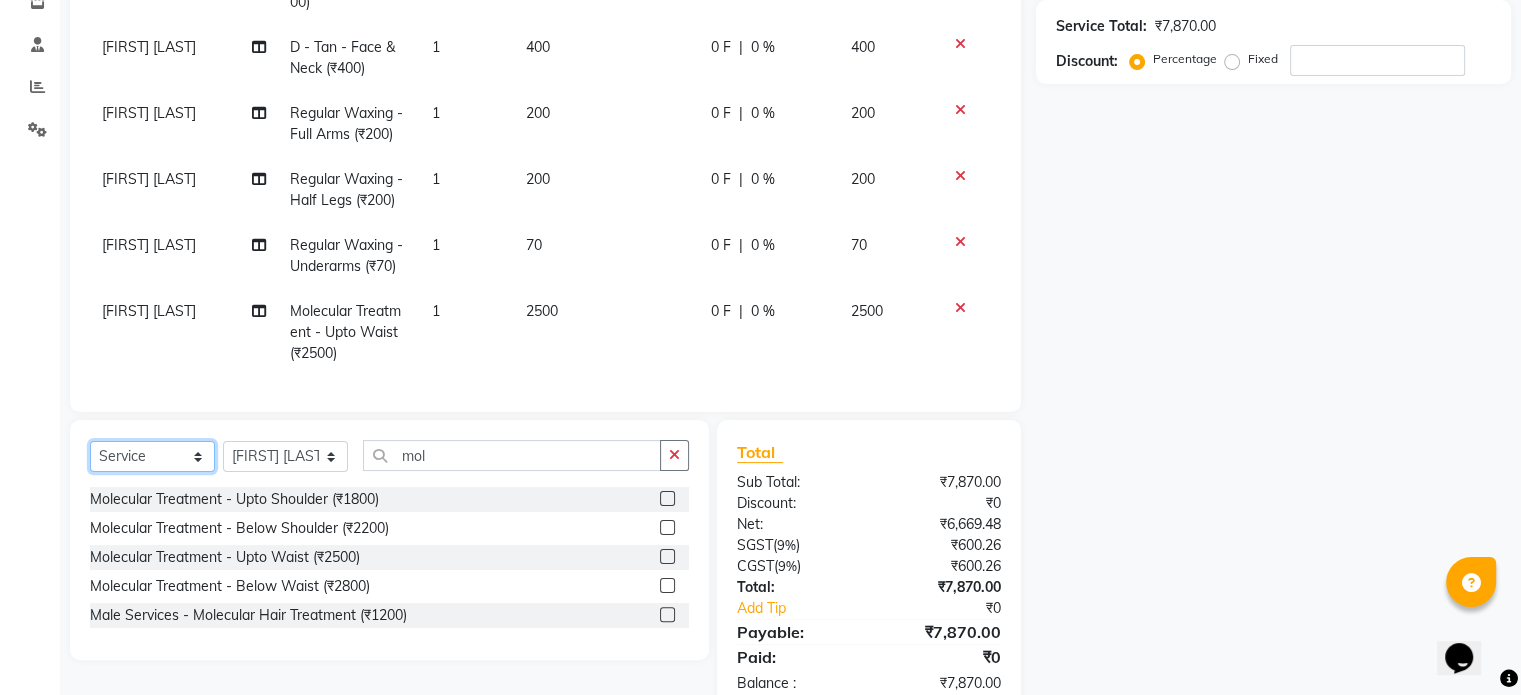 click on "Select  Service  Product  Membership  Package Voucher Prepaid Gift Card" 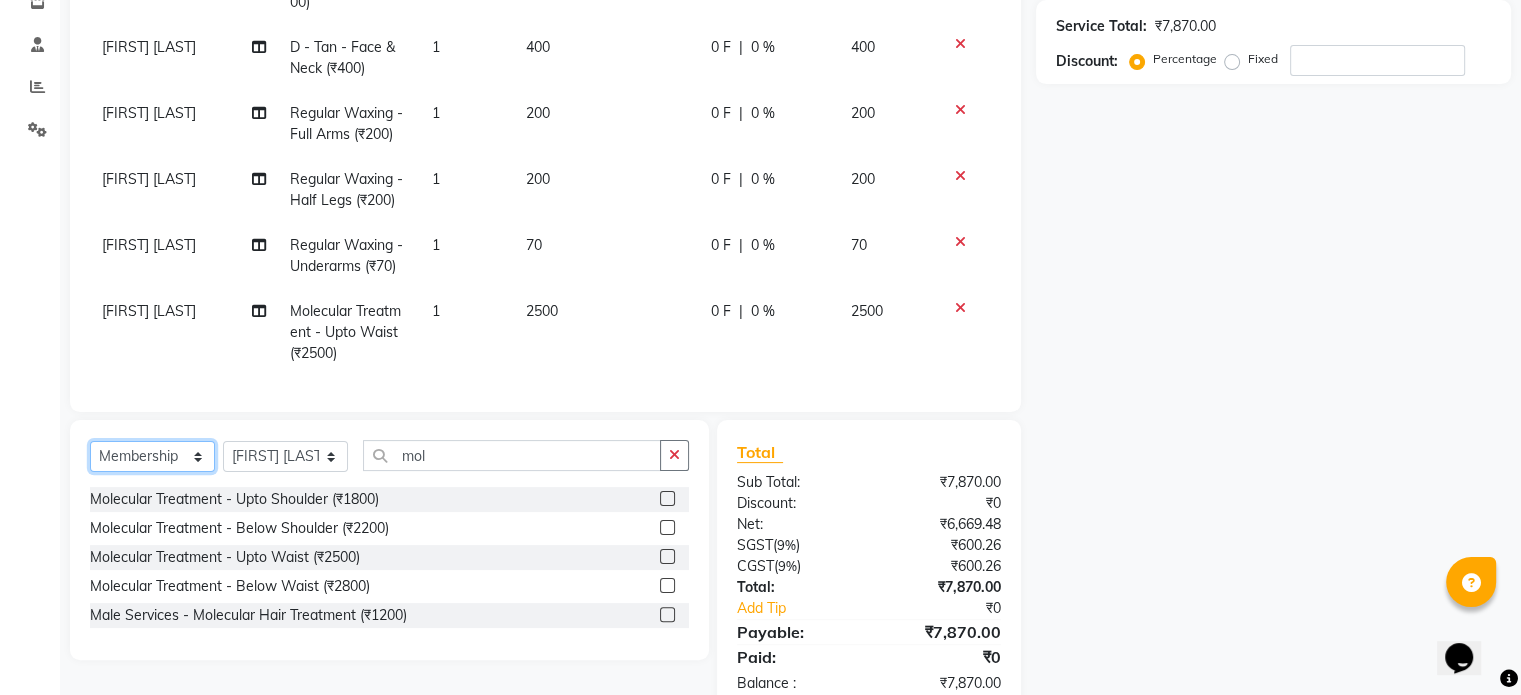 click on "Select  Service  Product  Membership  Package Voucher Prepaid Gift Card" 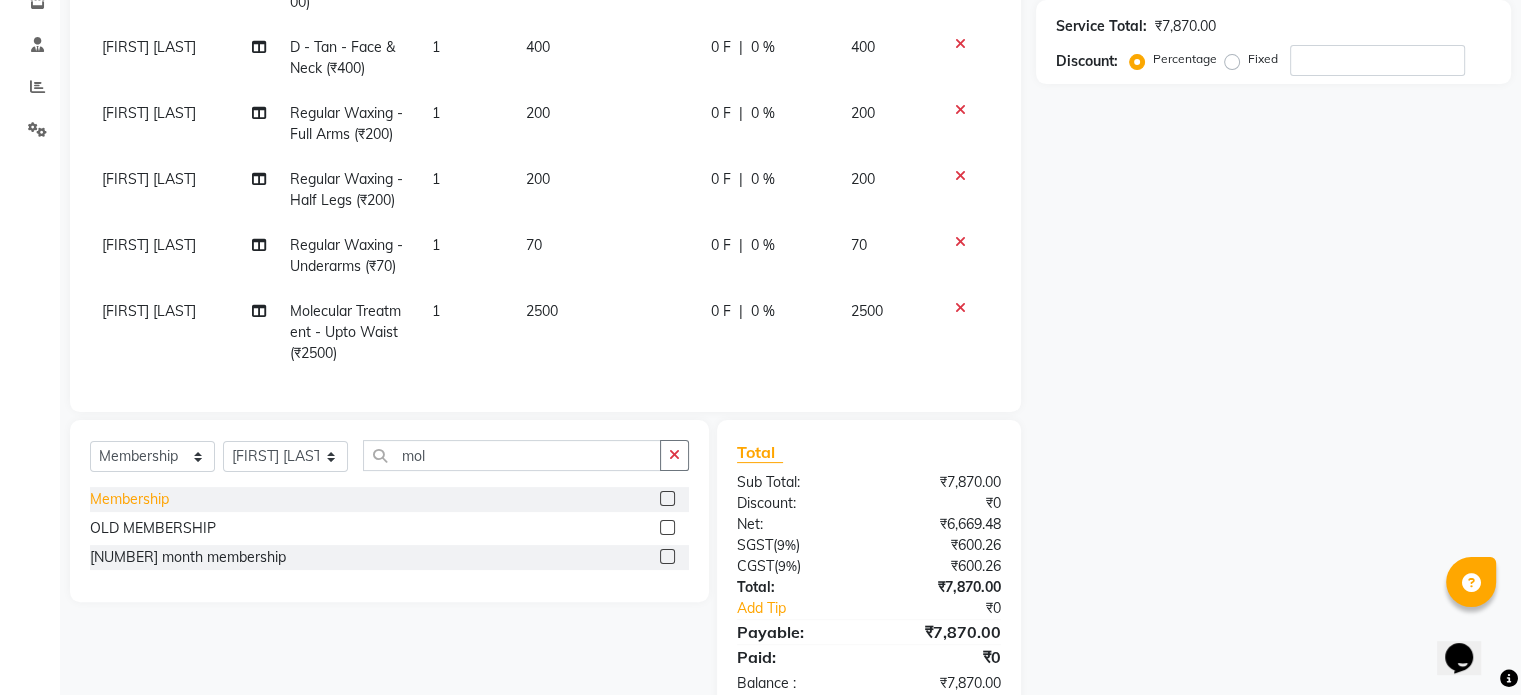 click on "Membership" 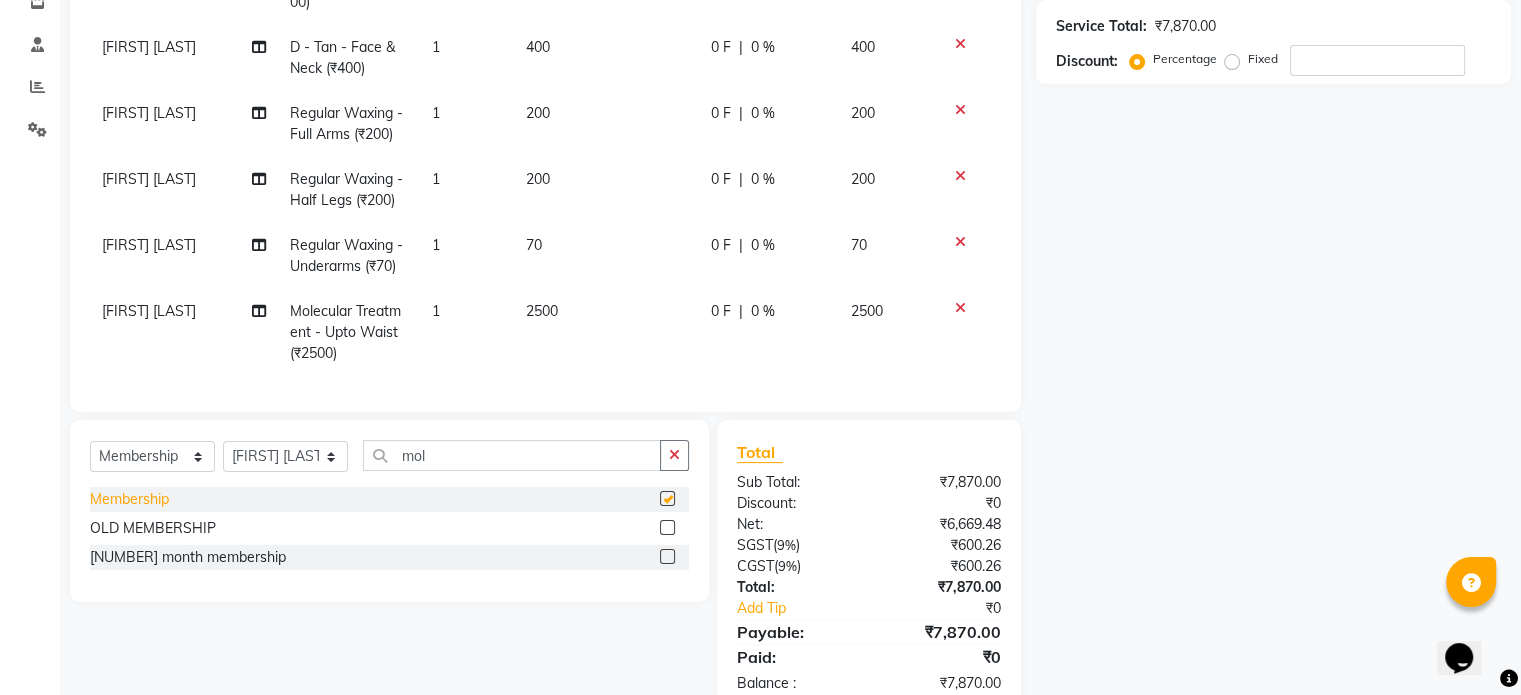 select on "select" 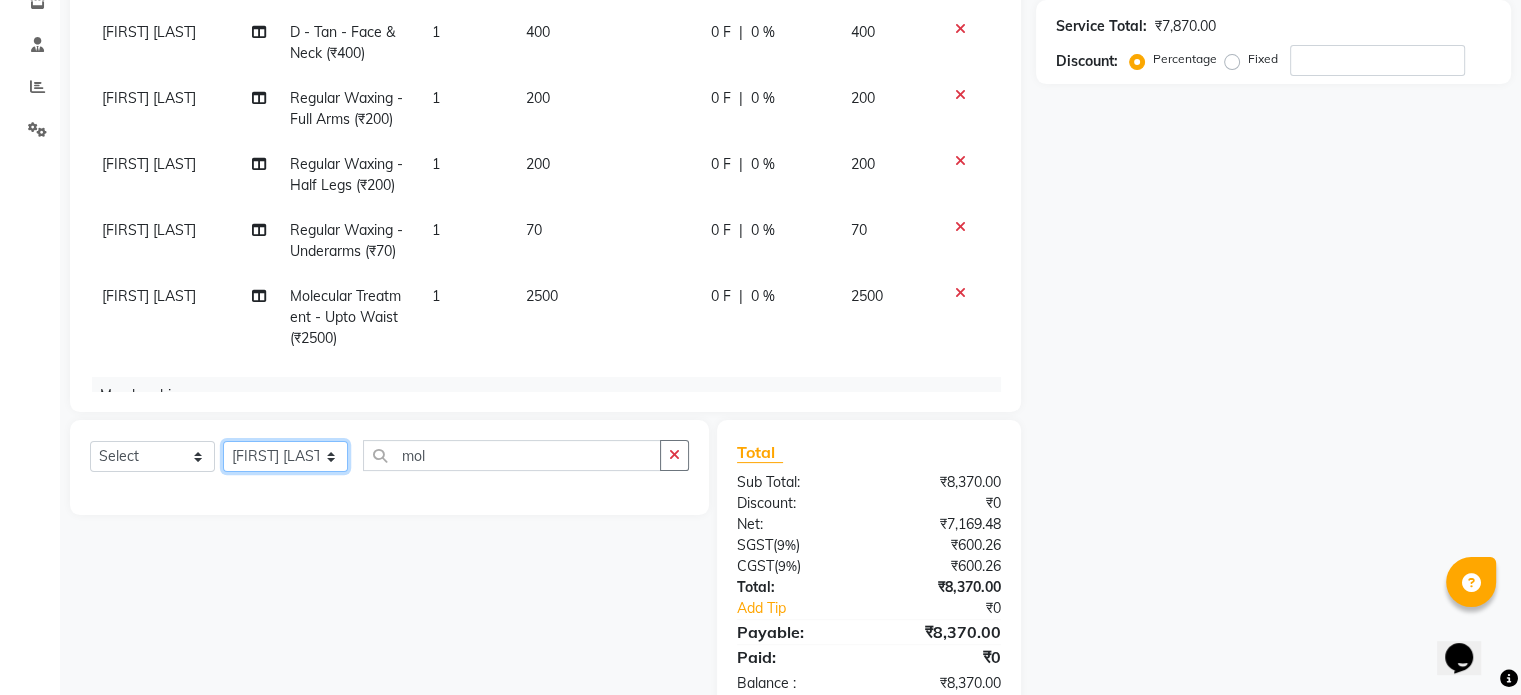click on "Select Stylist [FIRST] [LAST] [FIRST] [LAST] [FIRST] [LAST] [FIRST] [LAST] [FIRST] [LAST] [FIRST] [LAST] [FIRST] [LAST]" 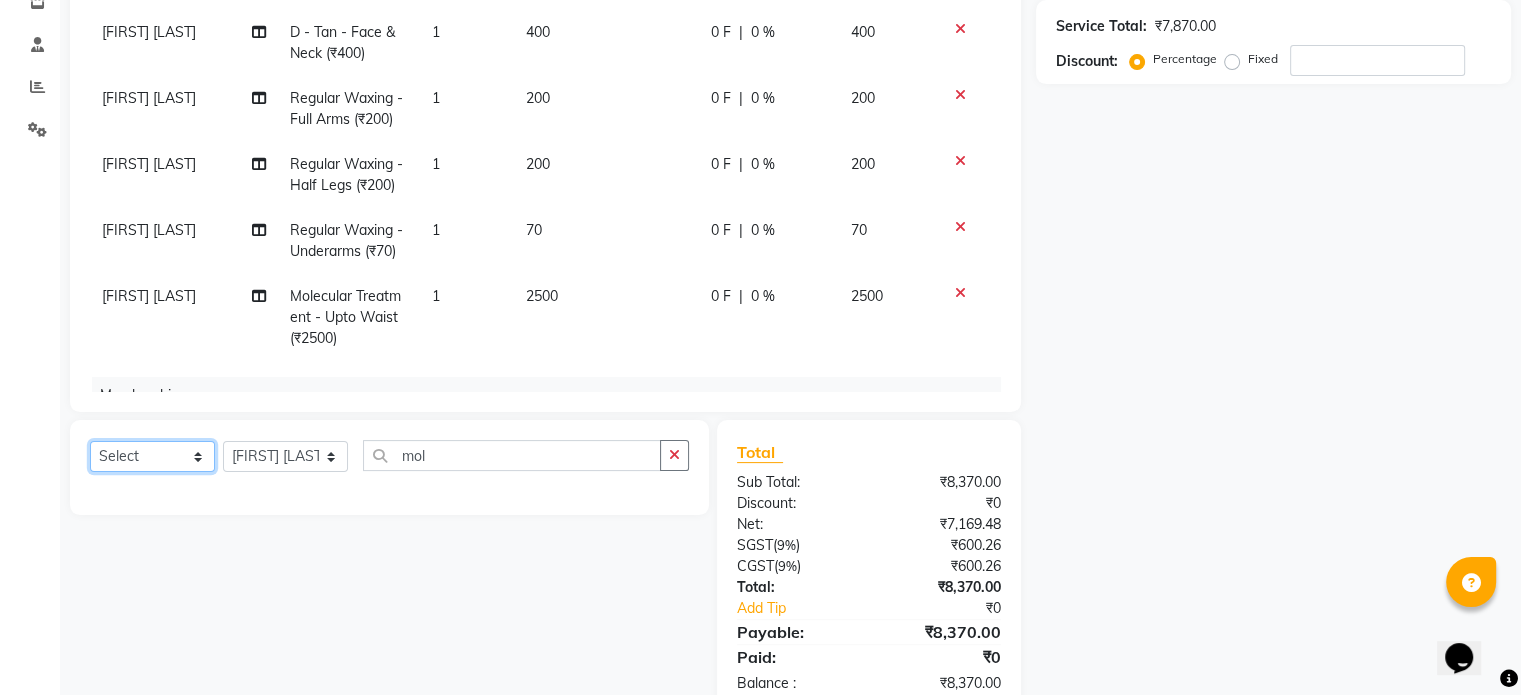 click on "Select  Service  Product  Package Voucher Prepaid Gift Card" 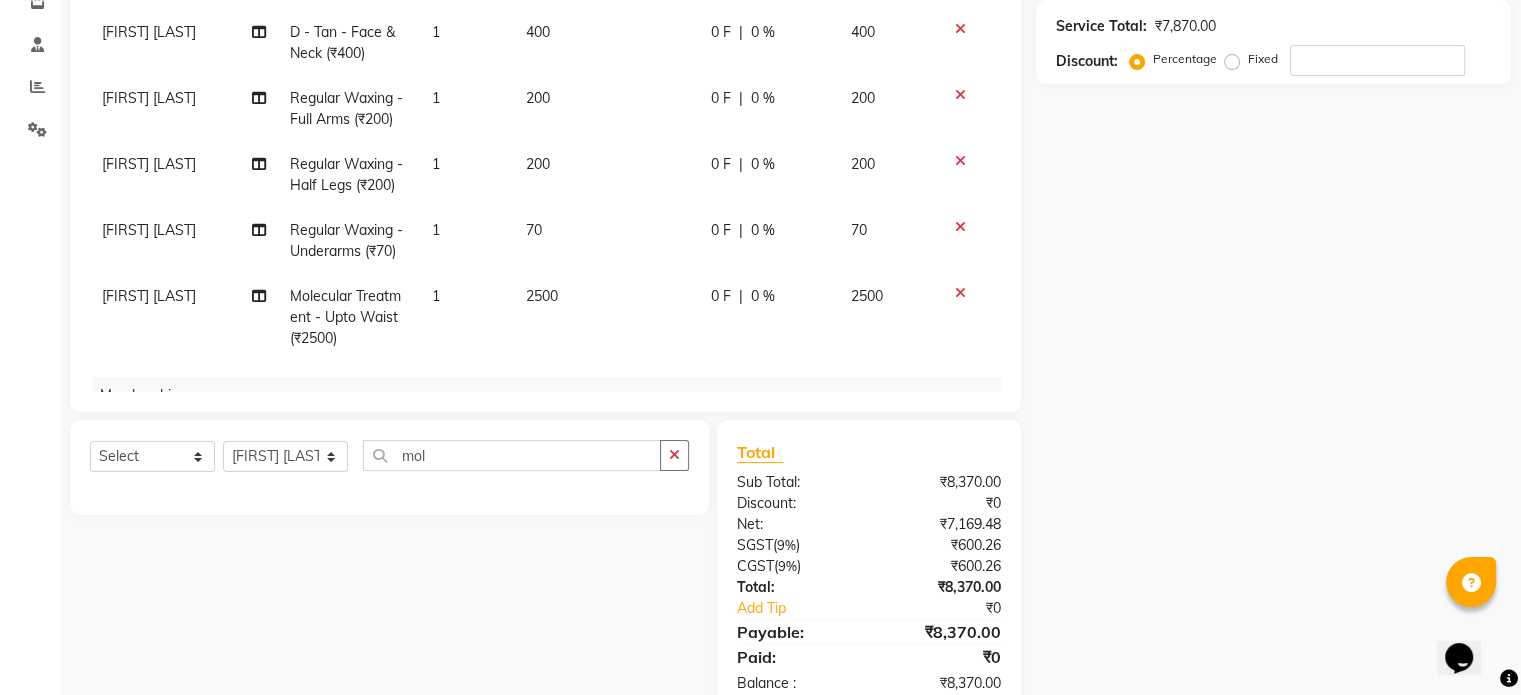 click on "Select Service Product Package Voucher Prepaid Gift Card Select Stylist [FIRST] [LAST] [FIRST] [LAST] [FIRST] [LAST] [FIRST] [LAST] [FIRST] [LAST] [FIRST] [LAST] [FIRST] [LAST] mol" 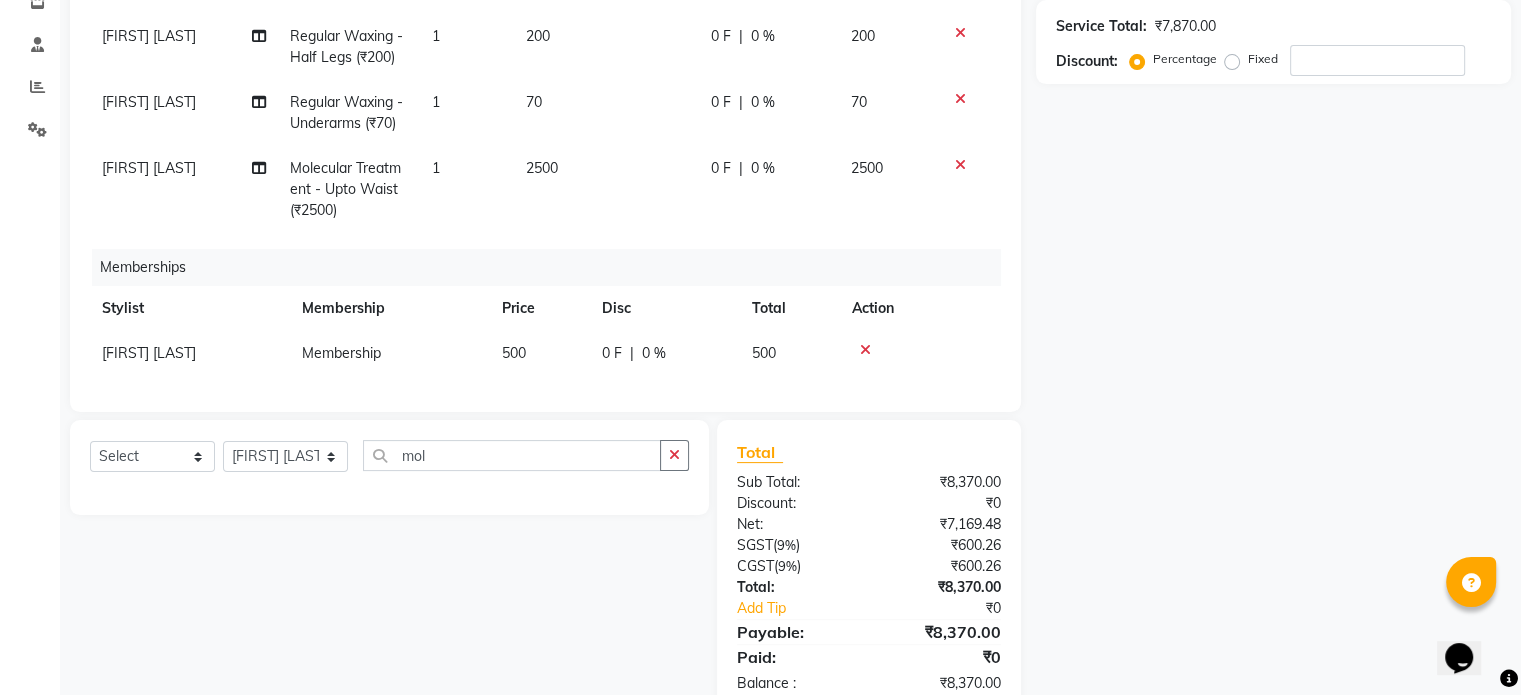scroll, scrollTop: 194, scrollLeft: 0, axis: vertical 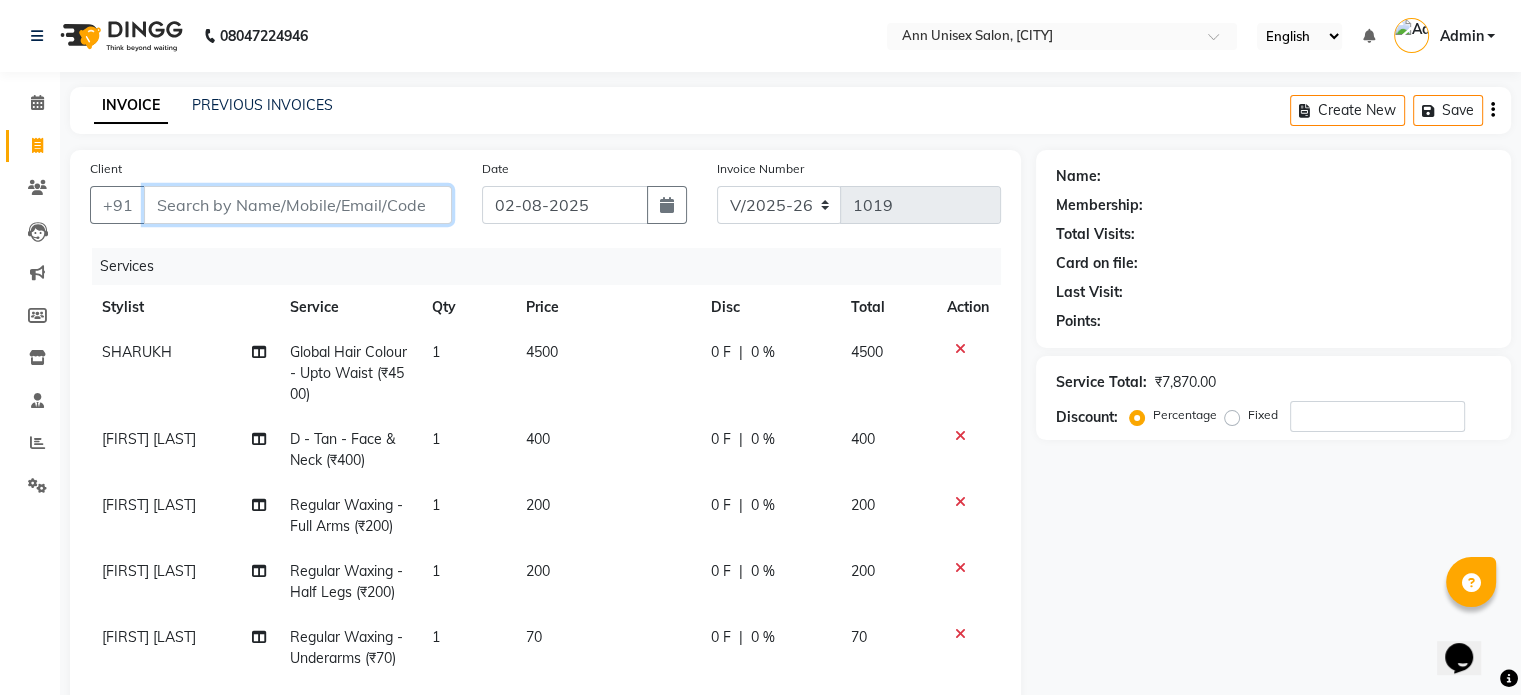 click on "Client" at bounding box center [298, 205] 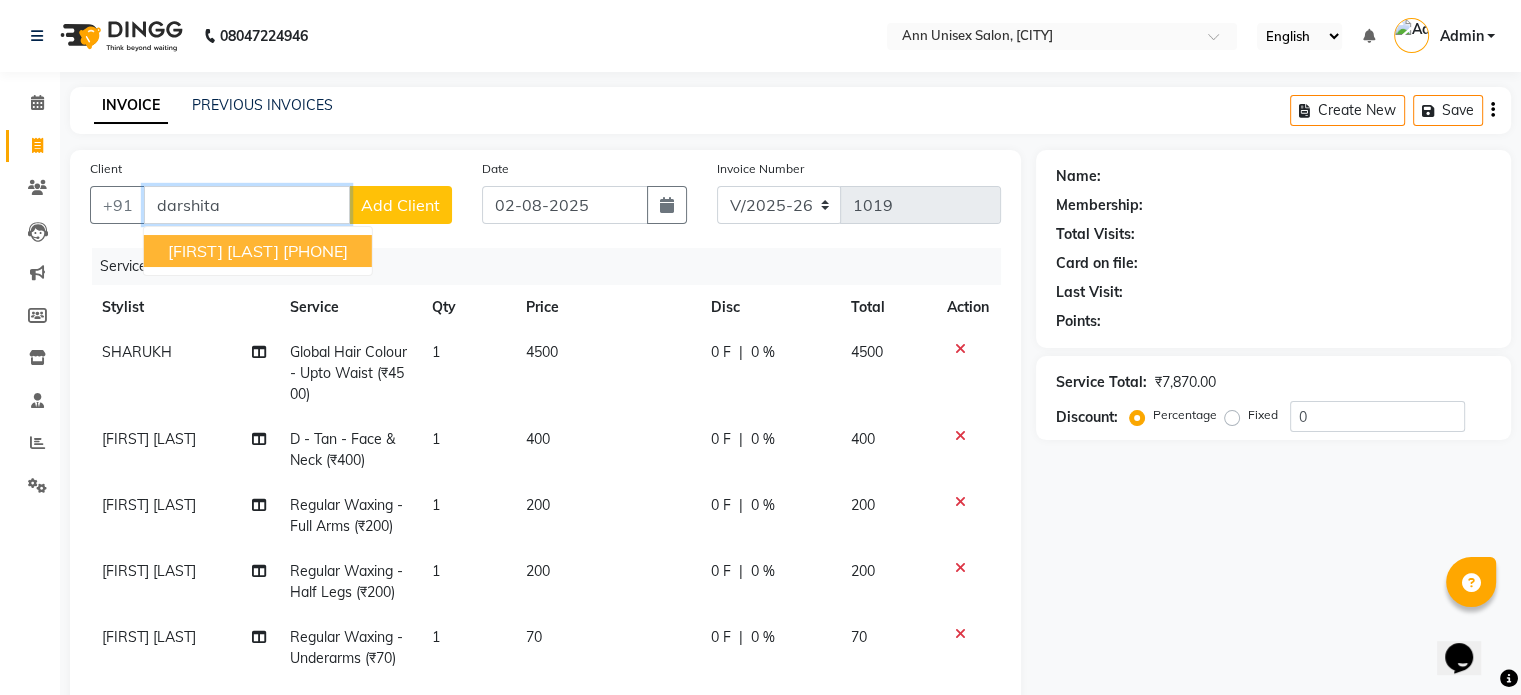 click on "[FIRST] [LAST]" at bounding box center [223, 251] 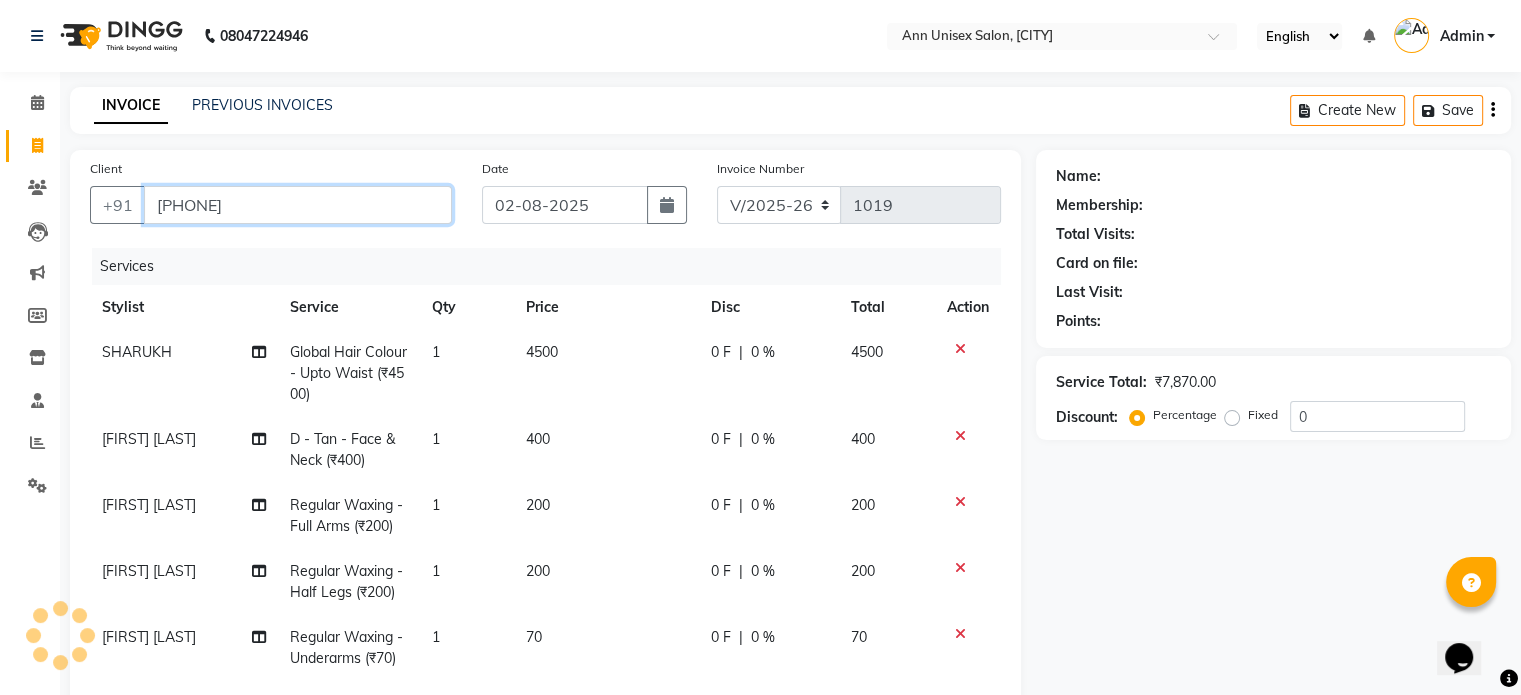 type on "[PHONE]" 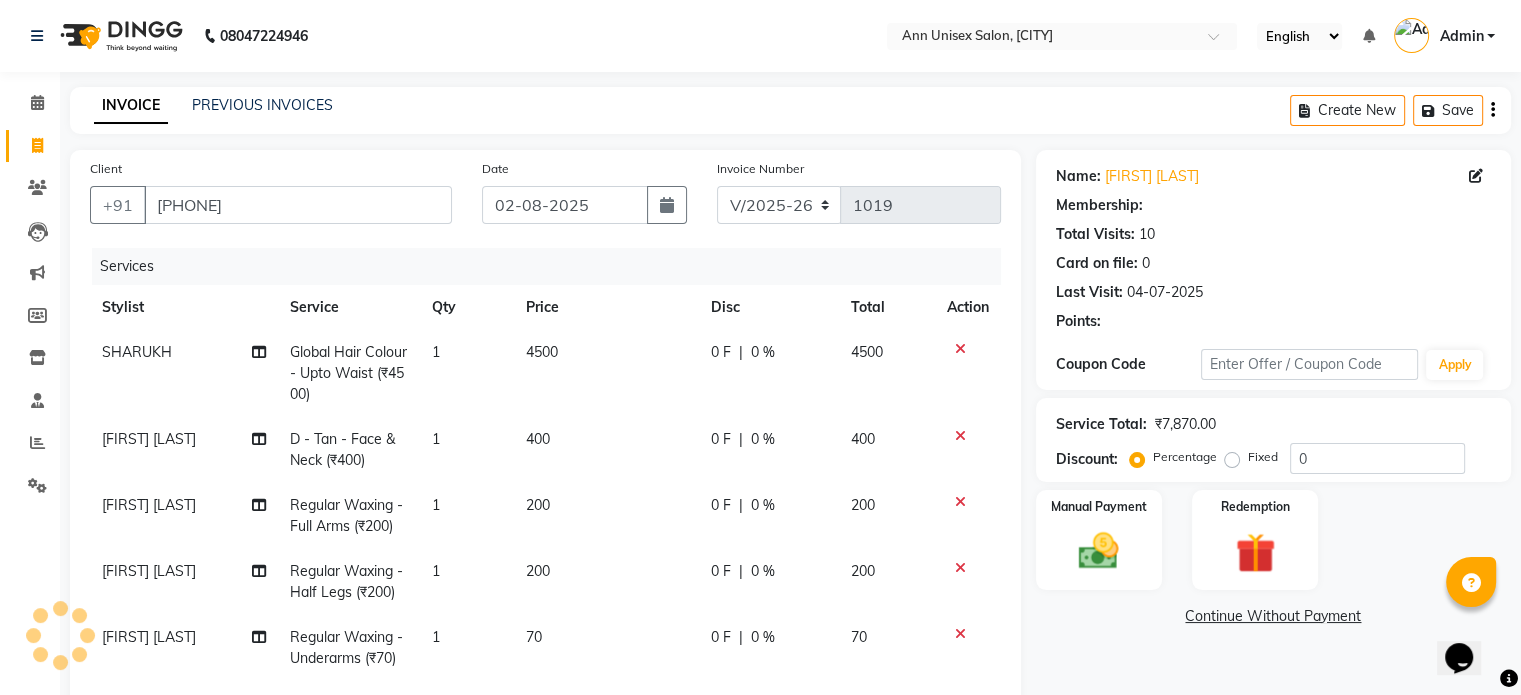 select on "1: Object" 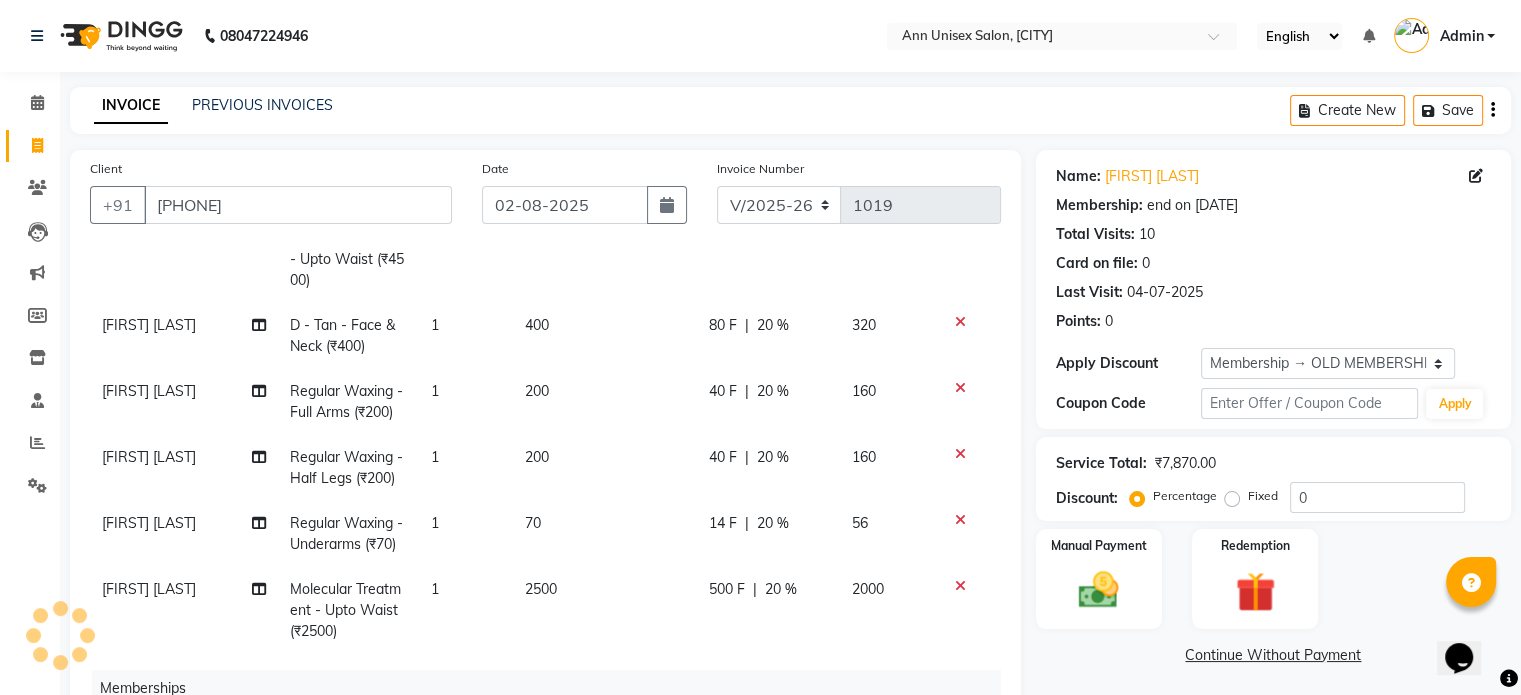 type on "20" 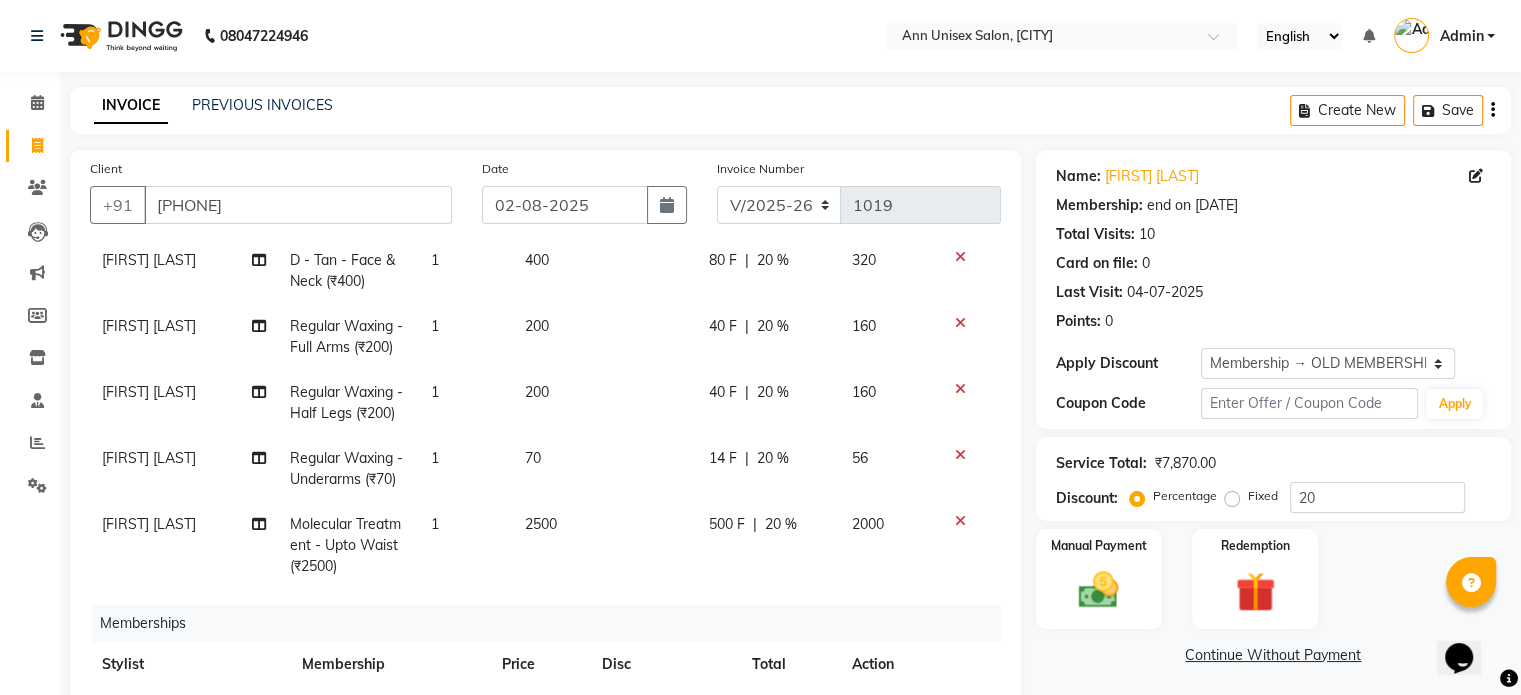 scroll, scrollTop: 239, scrollLeft: 0, axis: vertical 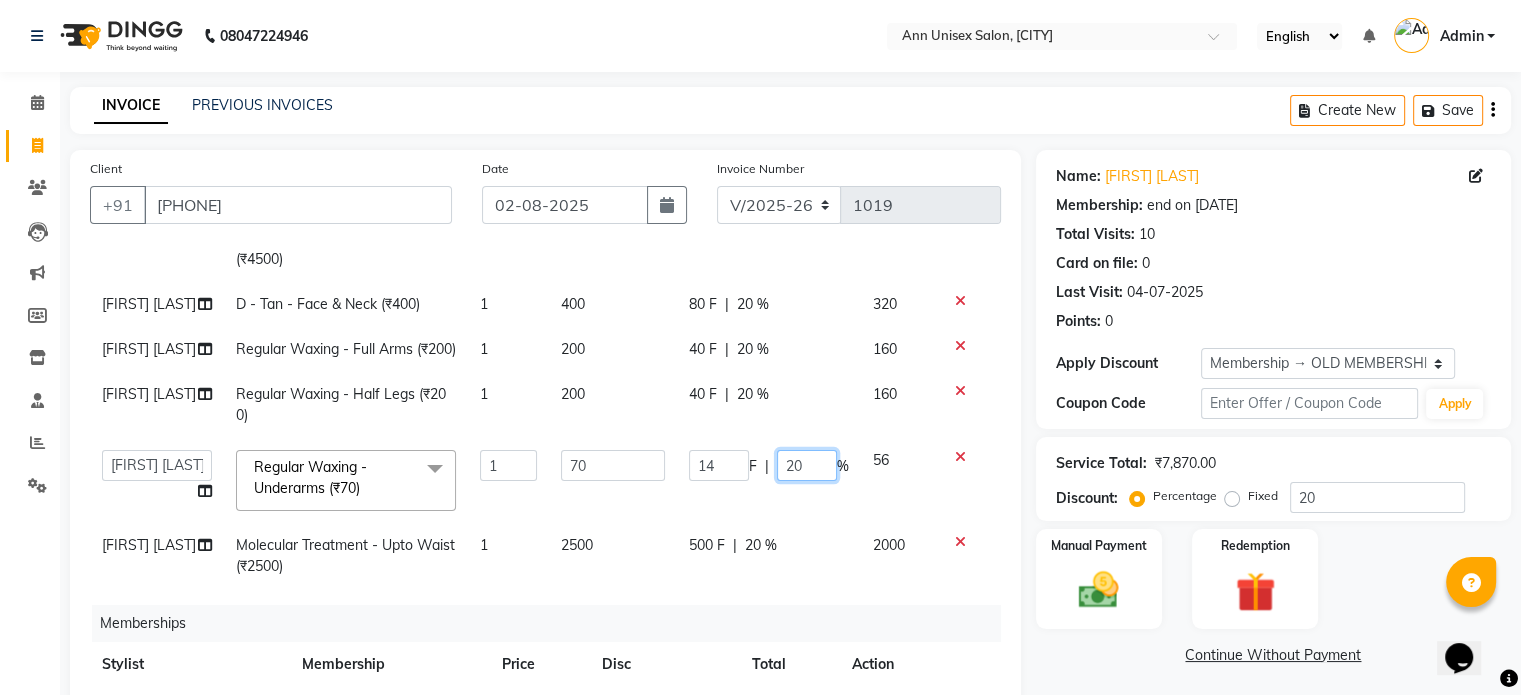 click on "20" 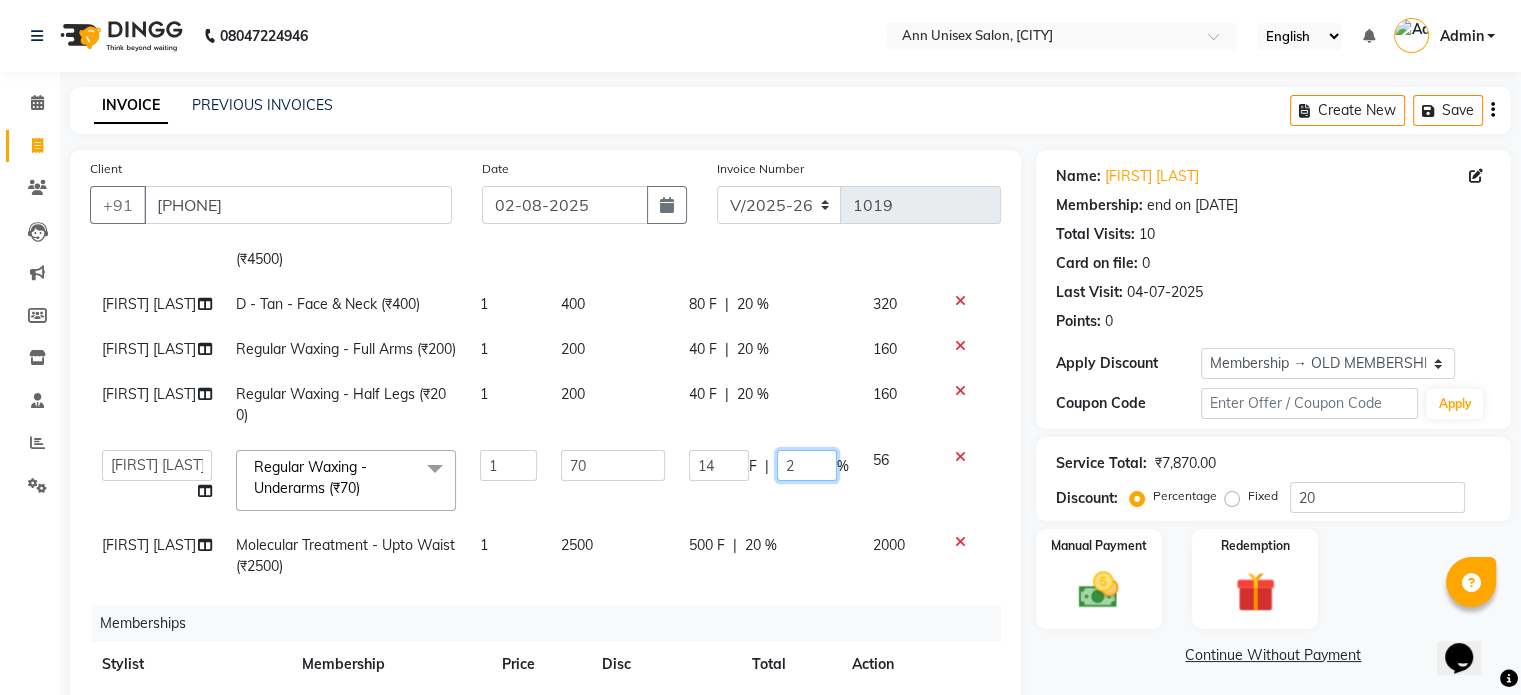 type 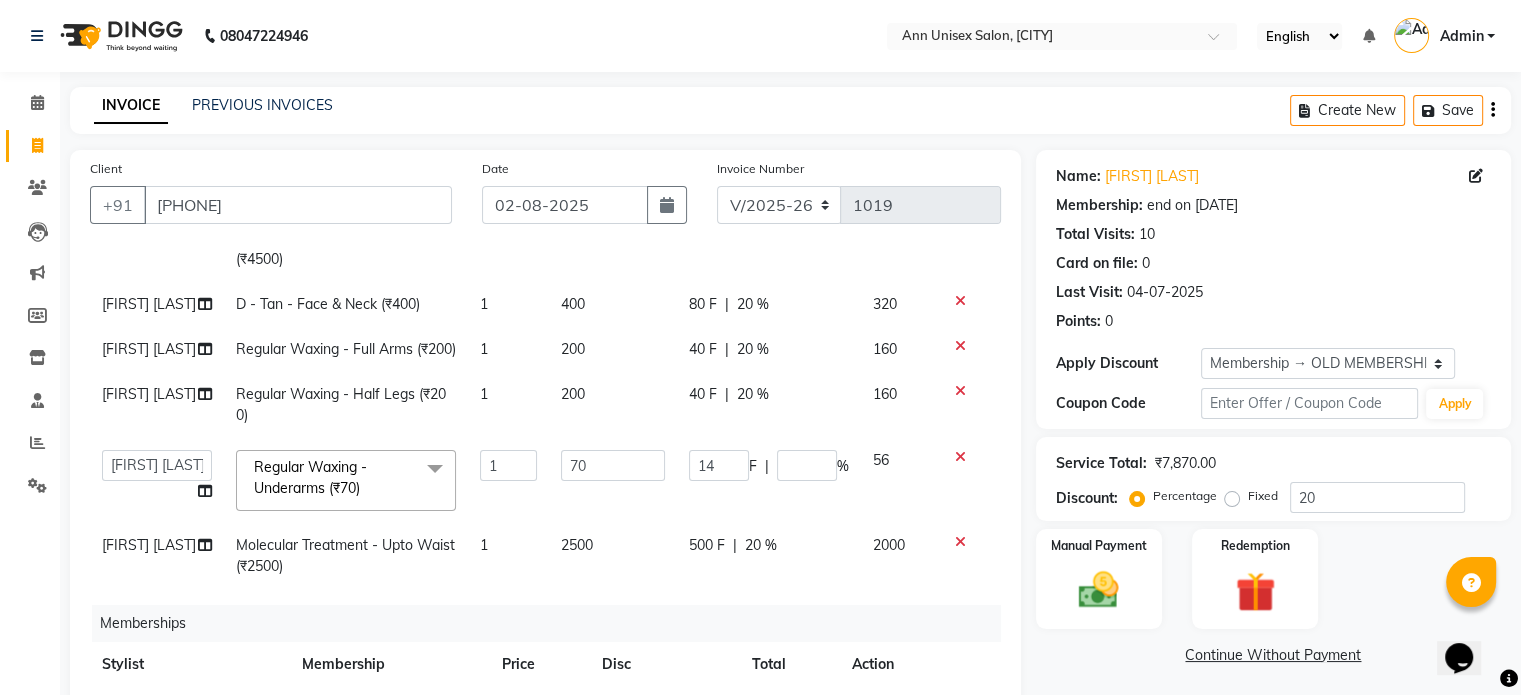 click on "[FIRST] [LAST] Global Hair Colour - Upto Waist (₹4500) 1 4500 900 F | 20 % 3600 [FIRST] [LAST] D - Tan - Face & Neck (₹400) 1 400 80 F | 20 % 320 [FIRST] [LAST] Regular Waxing - Full Arms (₹200) 1 200 40 F | 20 % 160 [FIRST] [LAST] Regular Waxing - Half Legs (₹200) 1 200 40 F | 20 % 160 [FIRST] [LAST] [FIRST] [LAST] [FIRST] [LAST] [FIRST] [LAST] [FIRST] [LAST] [FIRST] [LAST] Regular Waxing - Underarms (₹70) x Female Services - Haircut (₹500) Female Services - Girl haircut (₹250) prelightening (₹1500) OIL HEAD MASSAGE (₹600) OIL HEAD MASSAGE WITH WASH (₹700) Acrylic removel (₹500) Stickons Removel (₹300) Gel Polish Removel (₹200) Offer Gel Polish (₹299) Gel Polish (₹500) Offer Stickons With Gel Polish (₹499) Stickons (₹500) French Gel Polish (₹700) Offer French Polish (₹499) Nail art per finger (₹100) Basic Per Finger Nail art (₹50) Acrylic Extension (₹1200) Offer Acrylic Extension (₹899) Below Waist Global Colour (₹5500) 1 70 14 F | % 56 1 |" 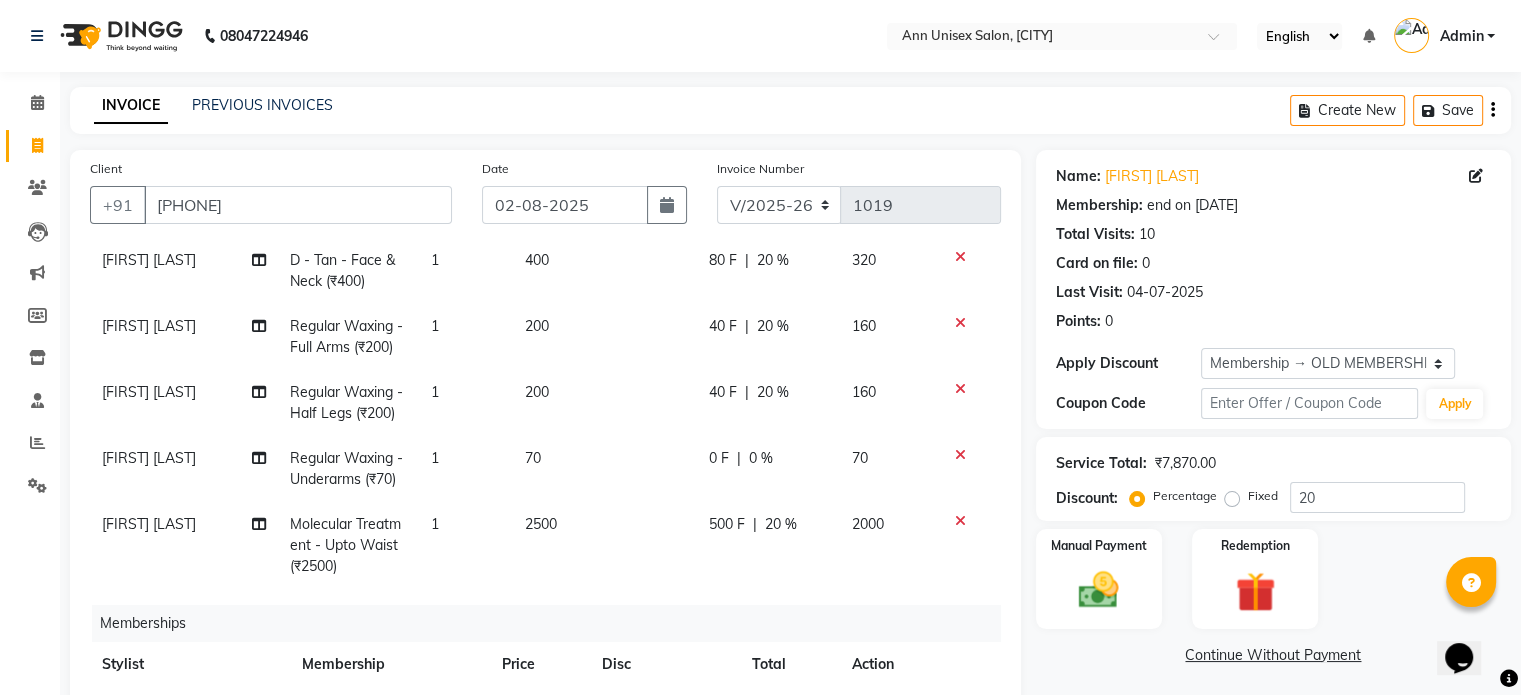 scroll, scrollTop: 257, scrollLeft: 0, axis: vertical 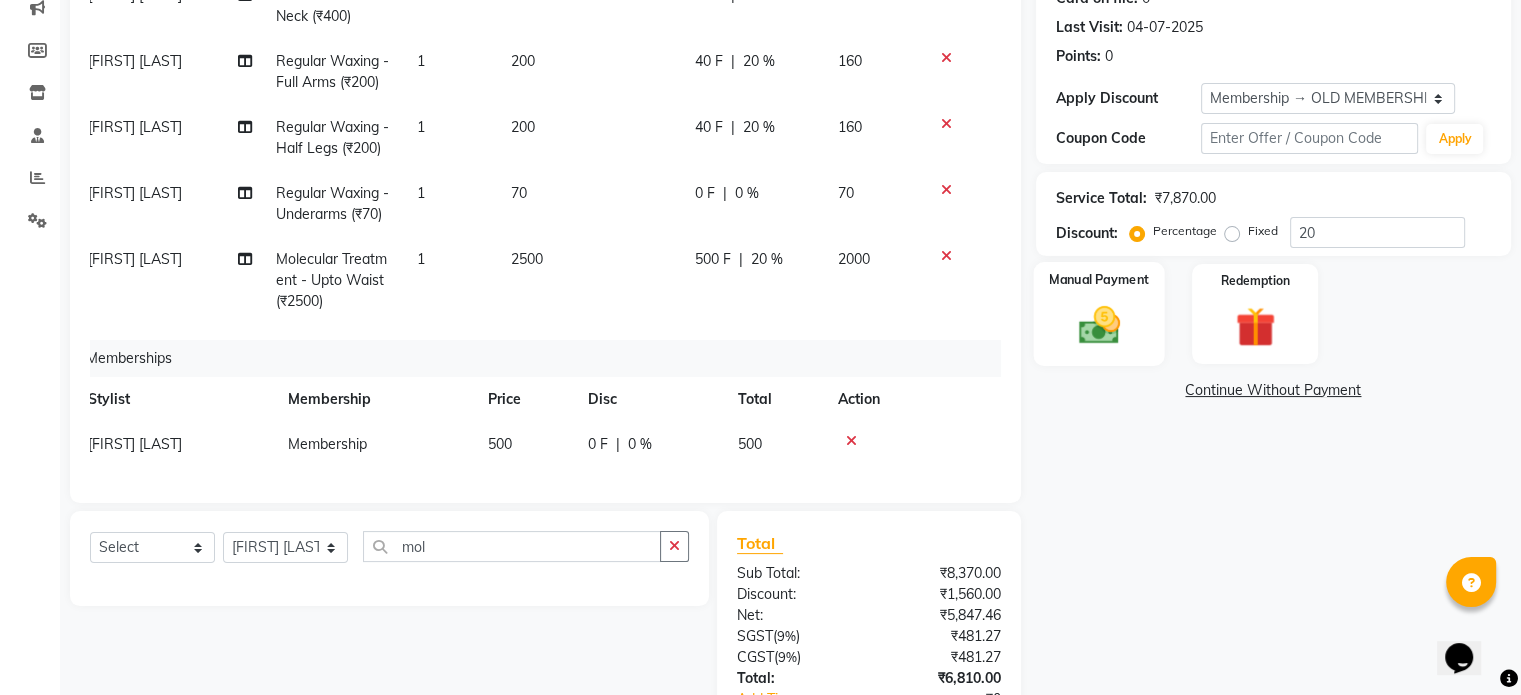 click on "Manual Payment" 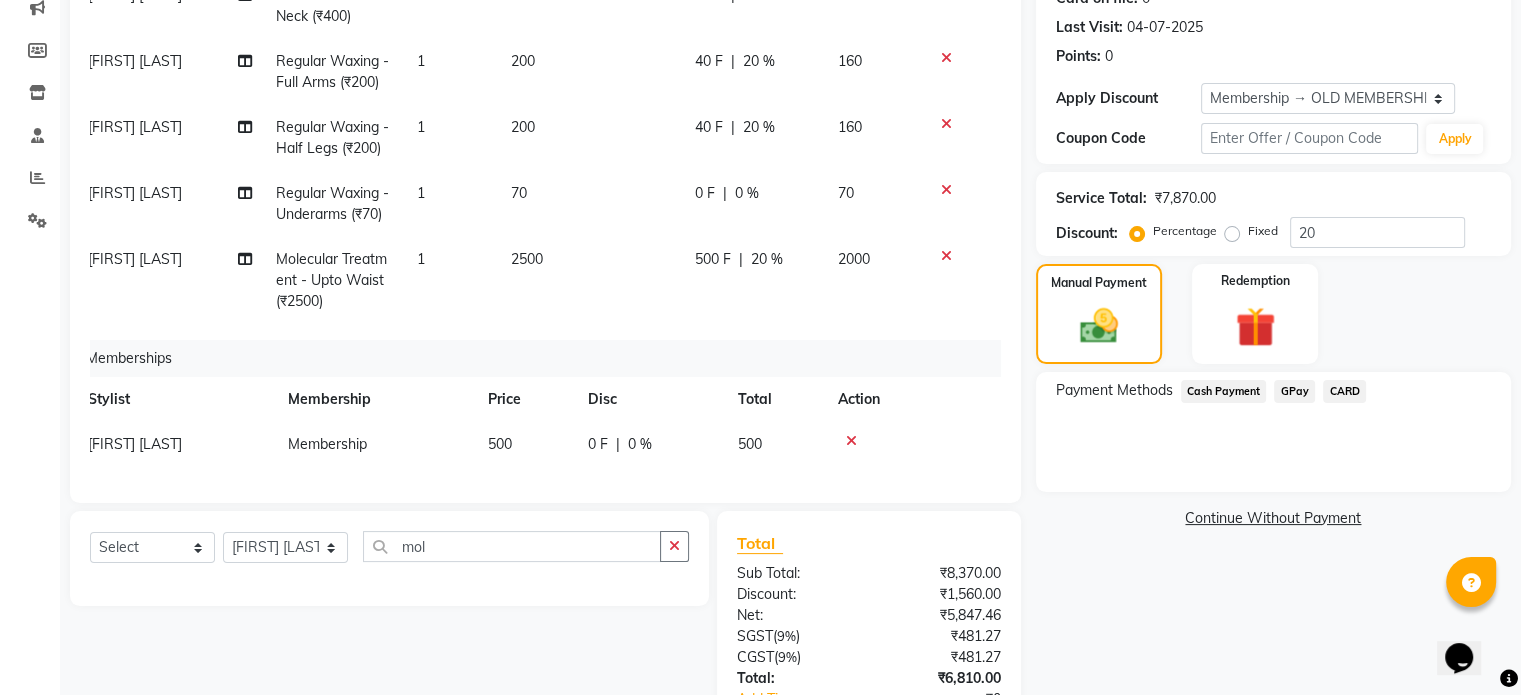 click on "GPay" 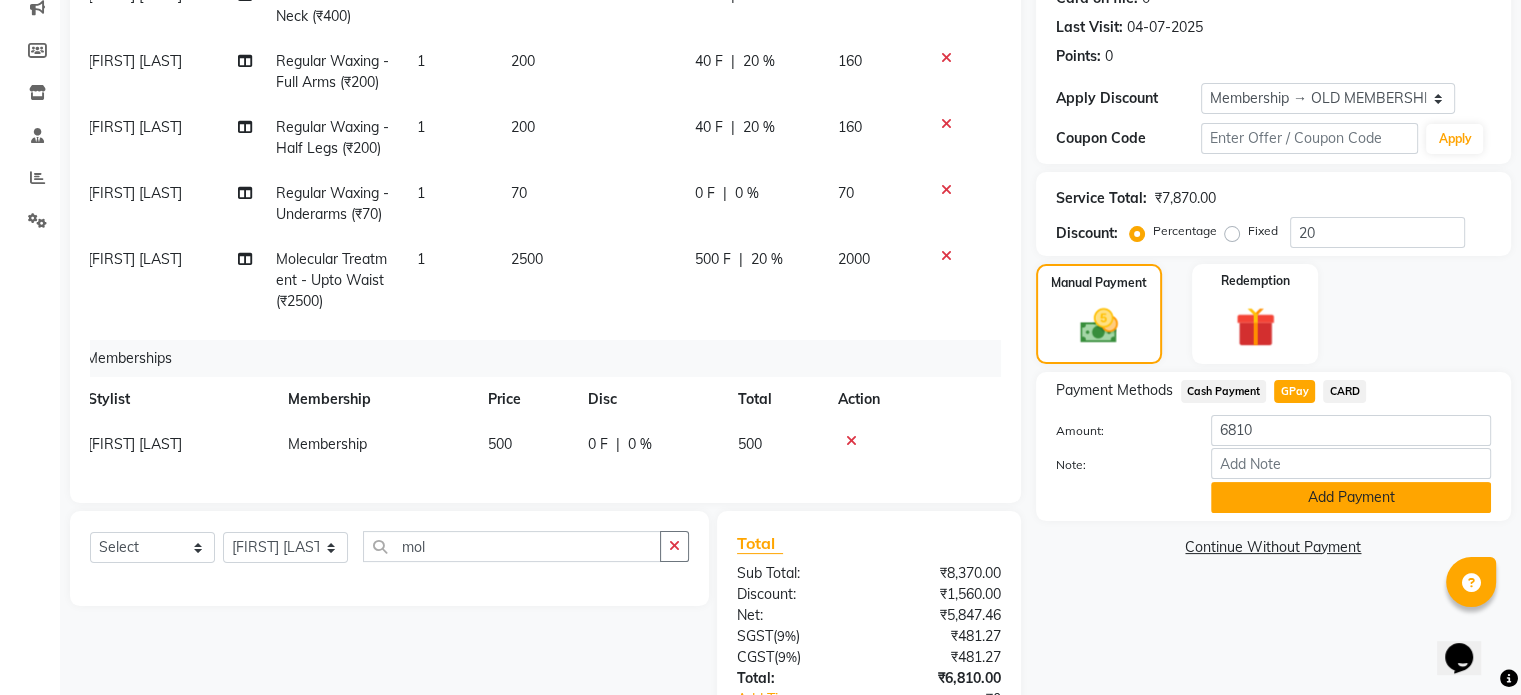 click on "Add Payment" 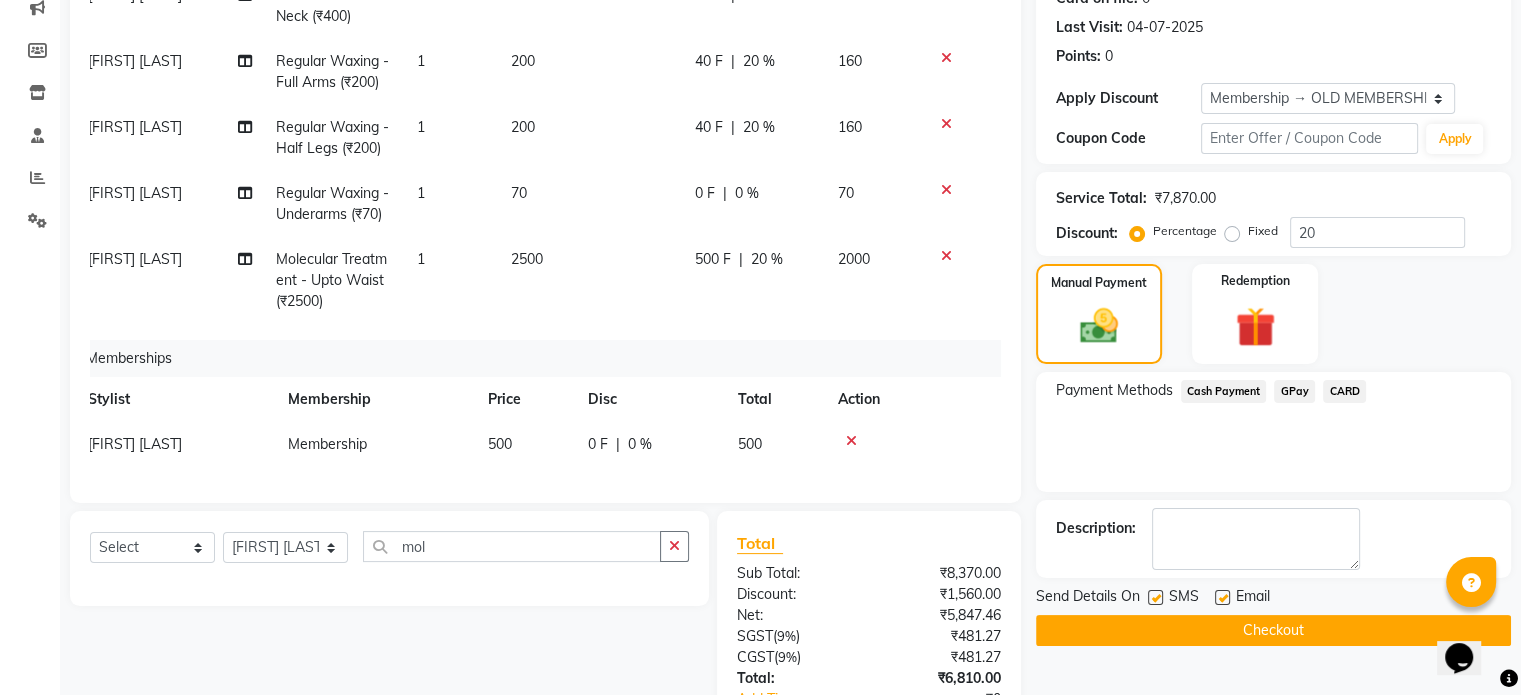 click on "Checkout" 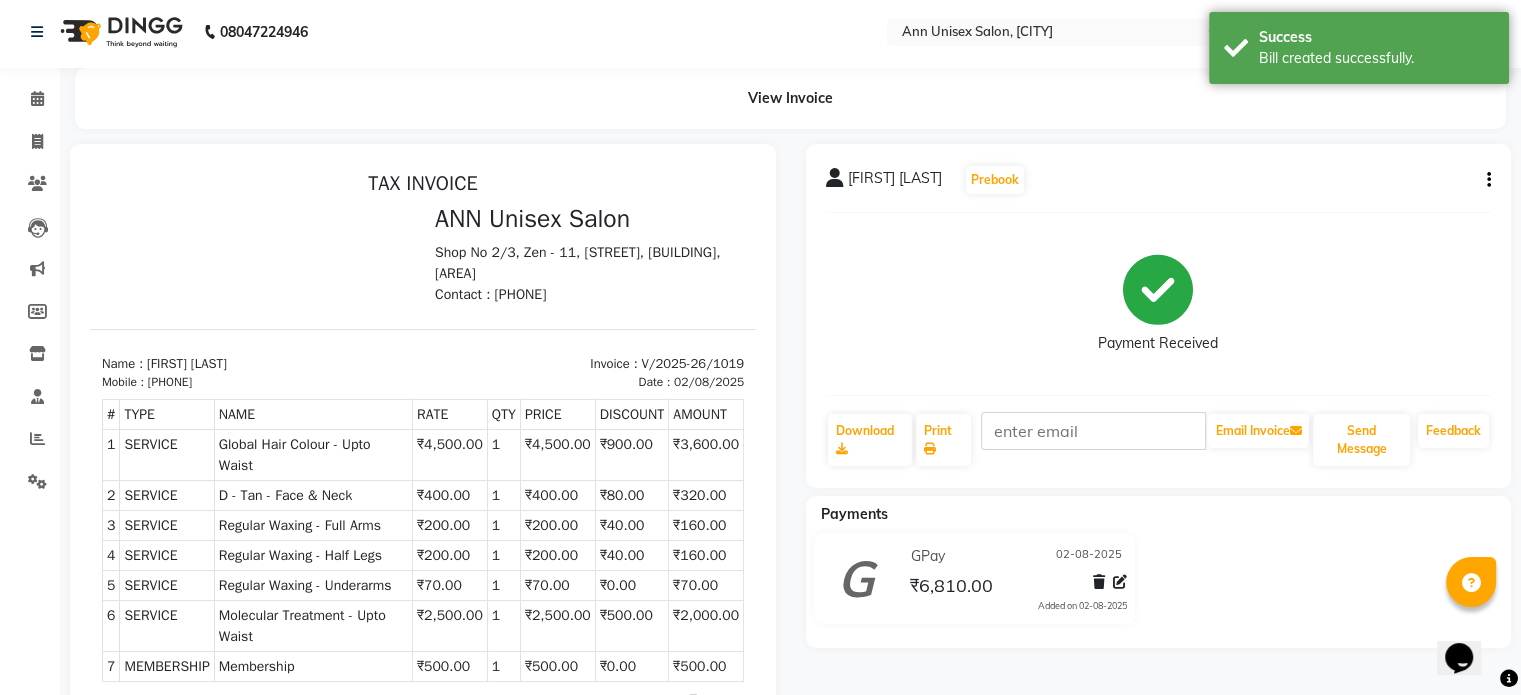 scroll, scrollTop: 0, scrollLeft: 0, axis: both 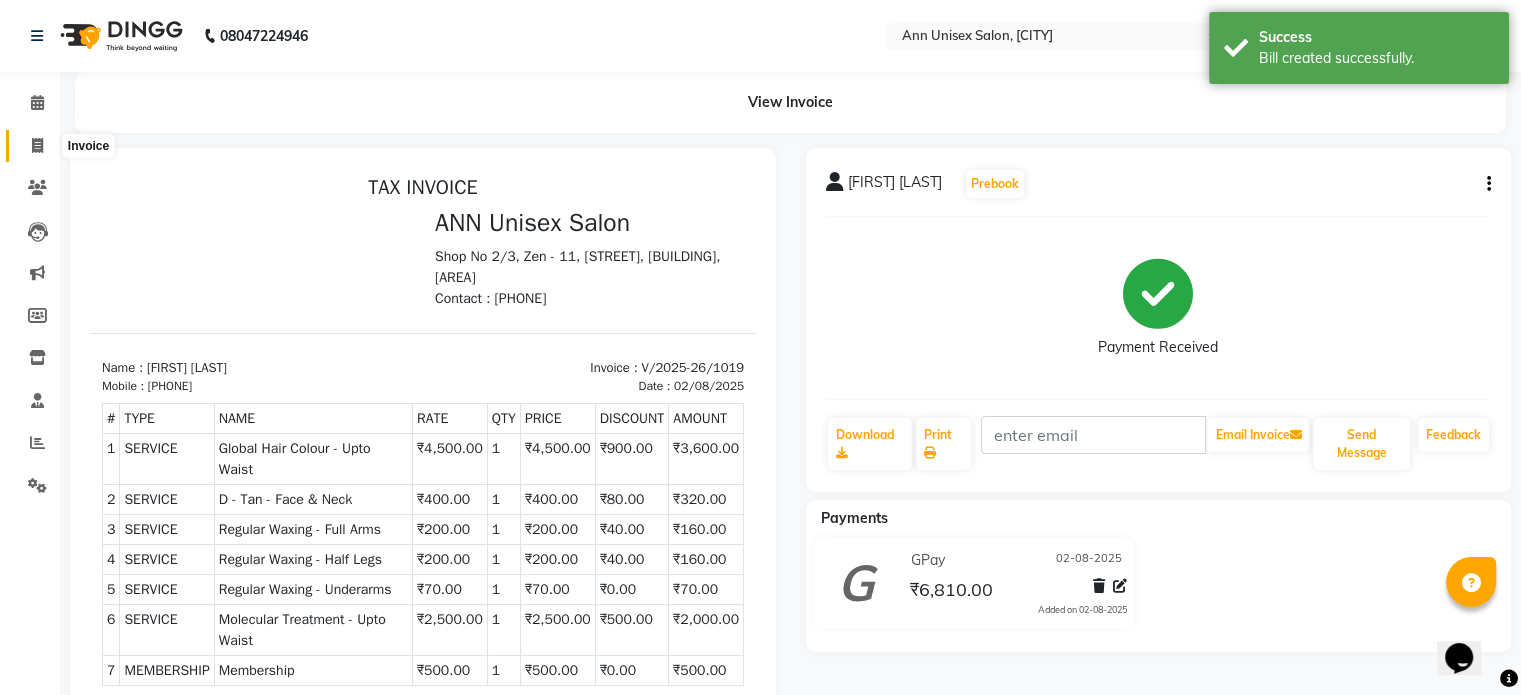 click 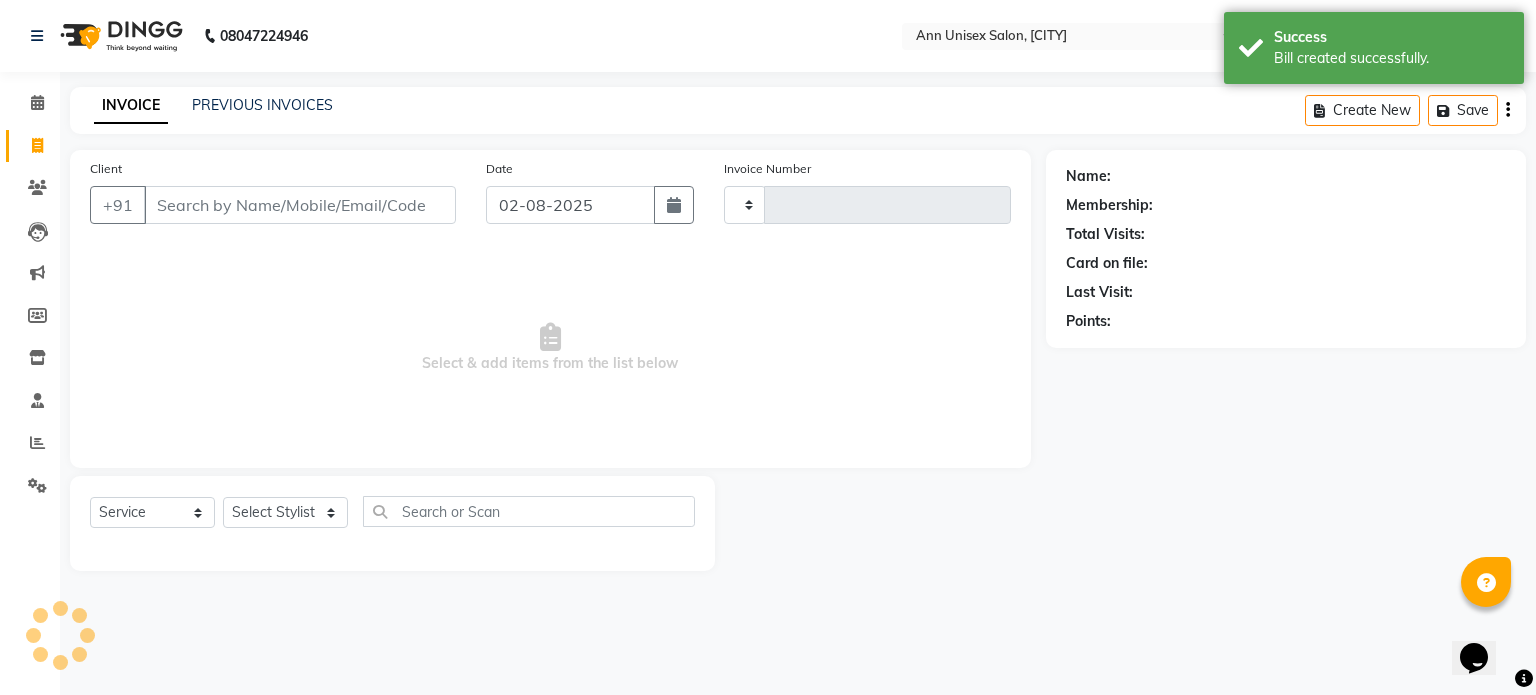 type on "1020" 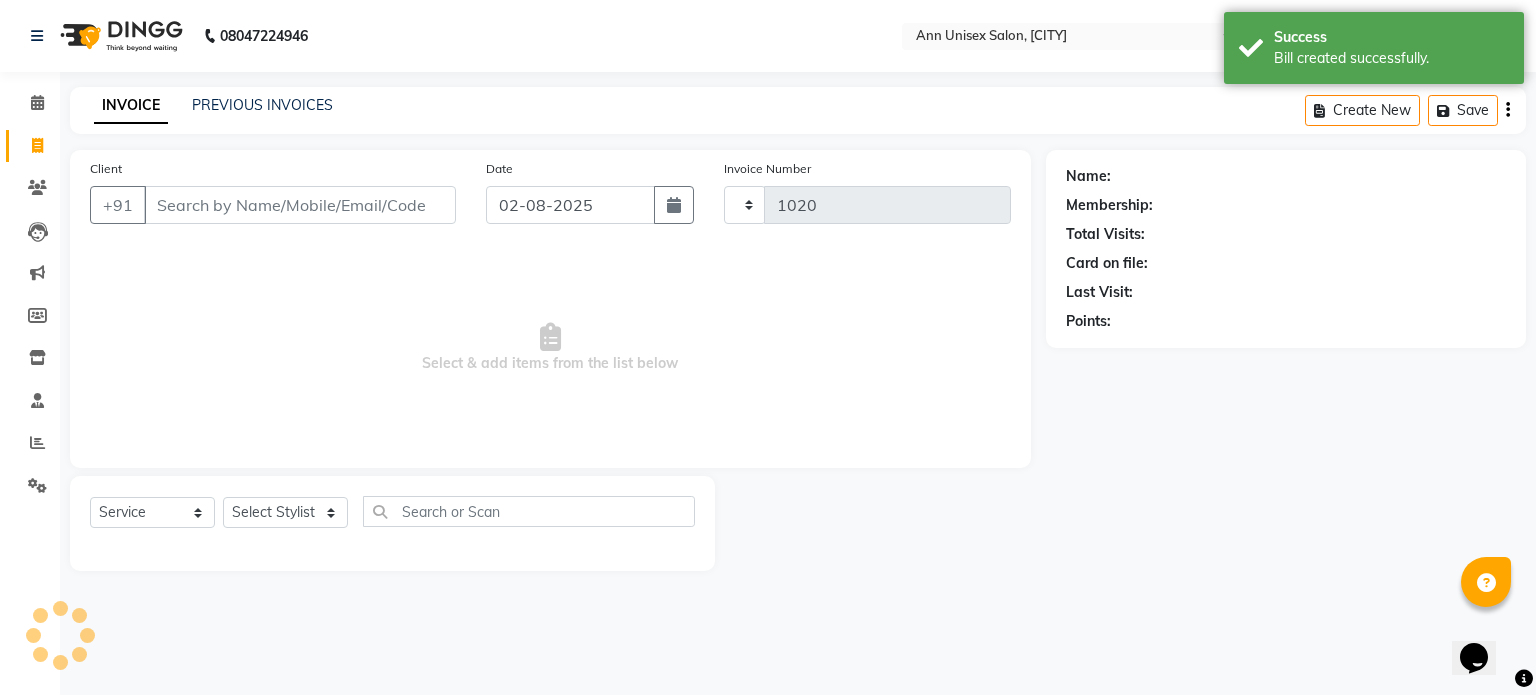 select on "7372" 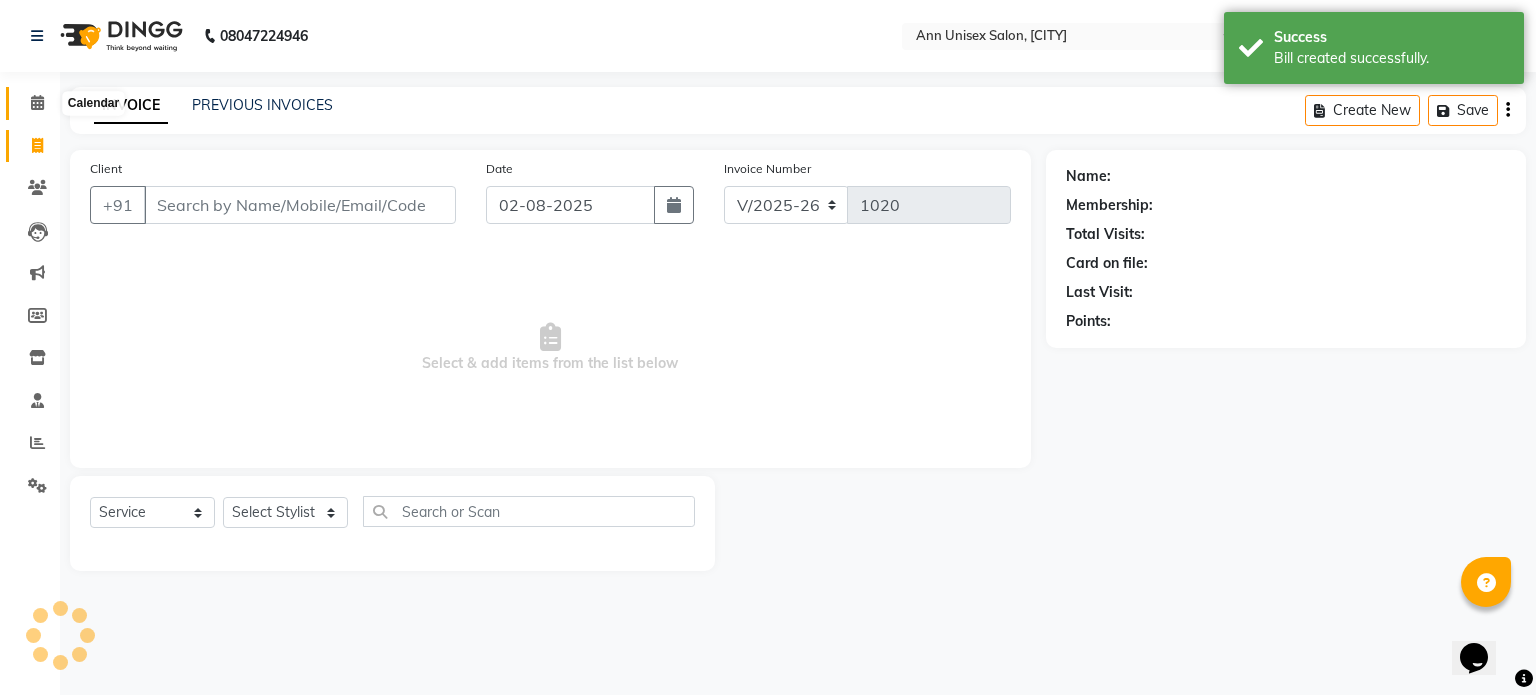 click 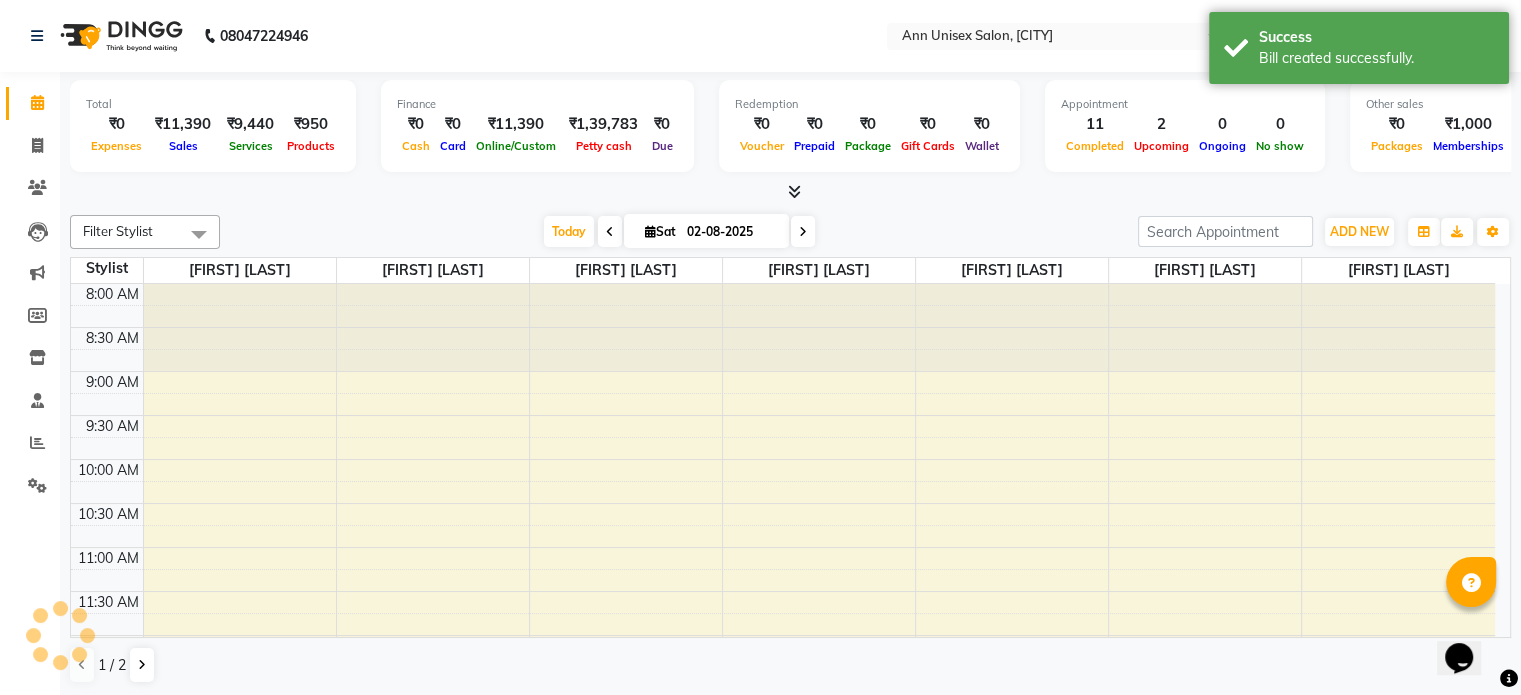 scroll, scrollTop: 0, scrollLeft: 0, axis: both 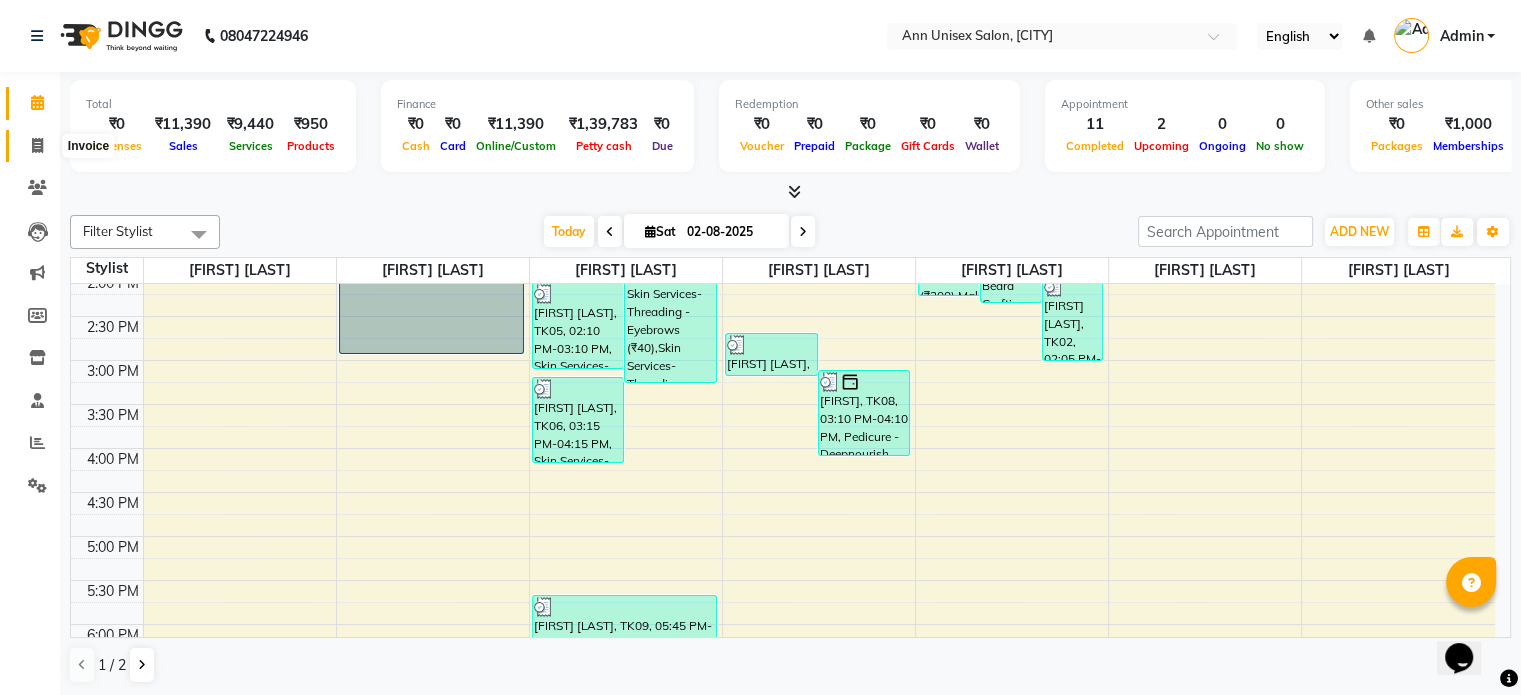 click 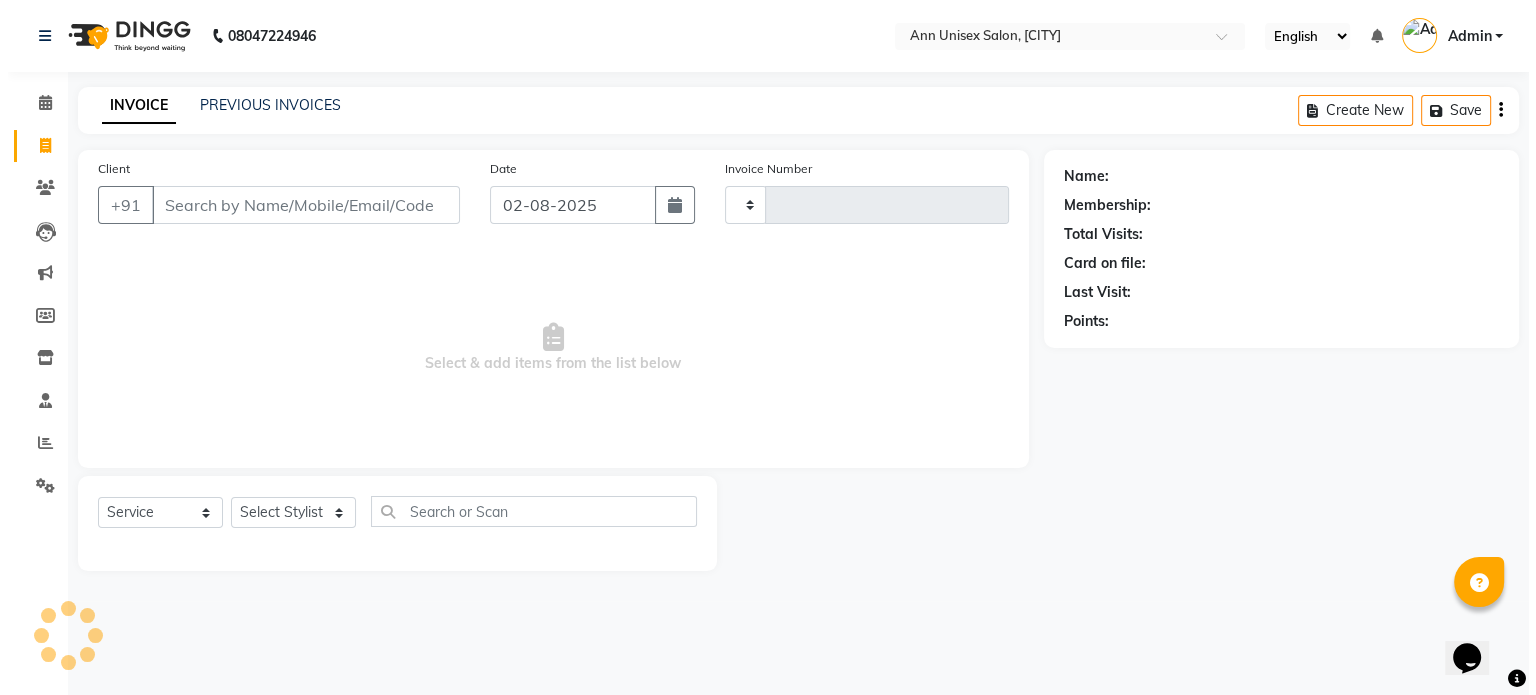 scroll, scrollTop: 0, scrollLeft: 0, axis: both 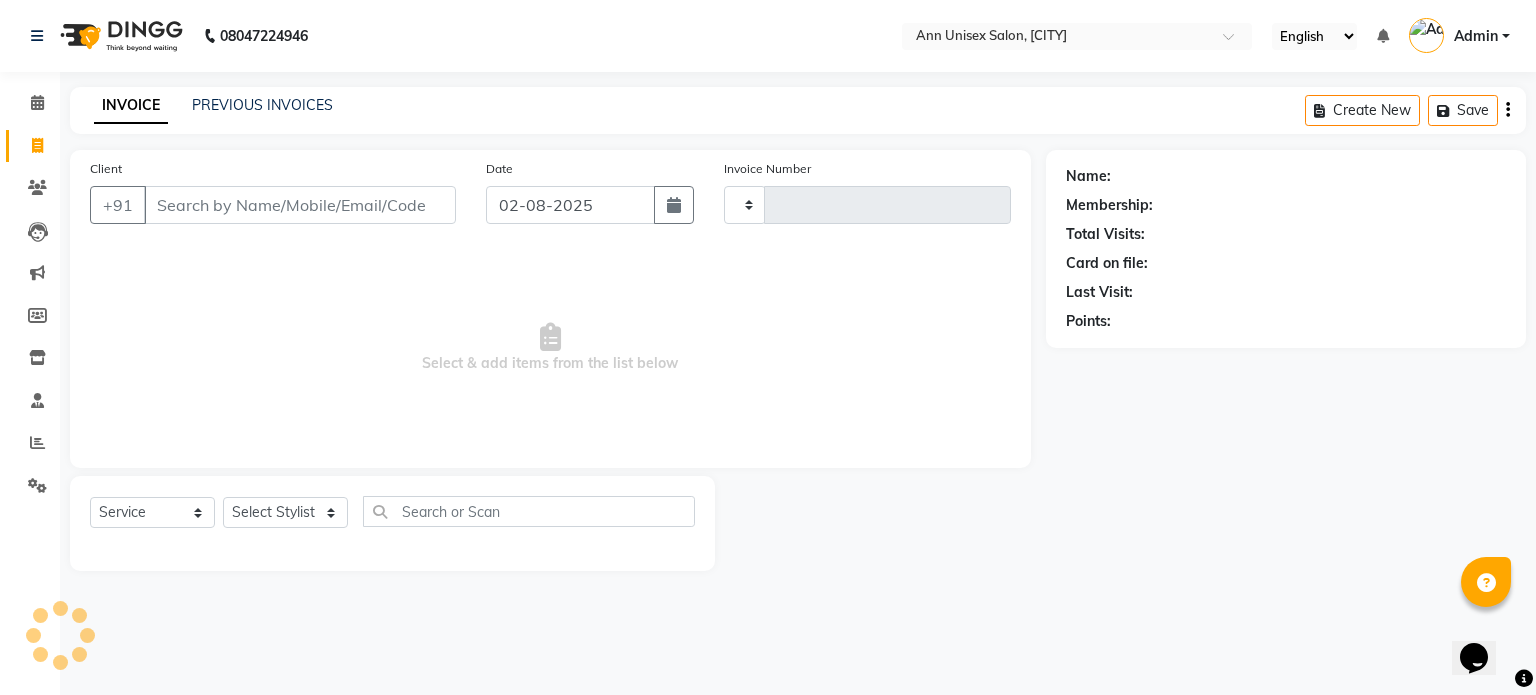 type on "1020" 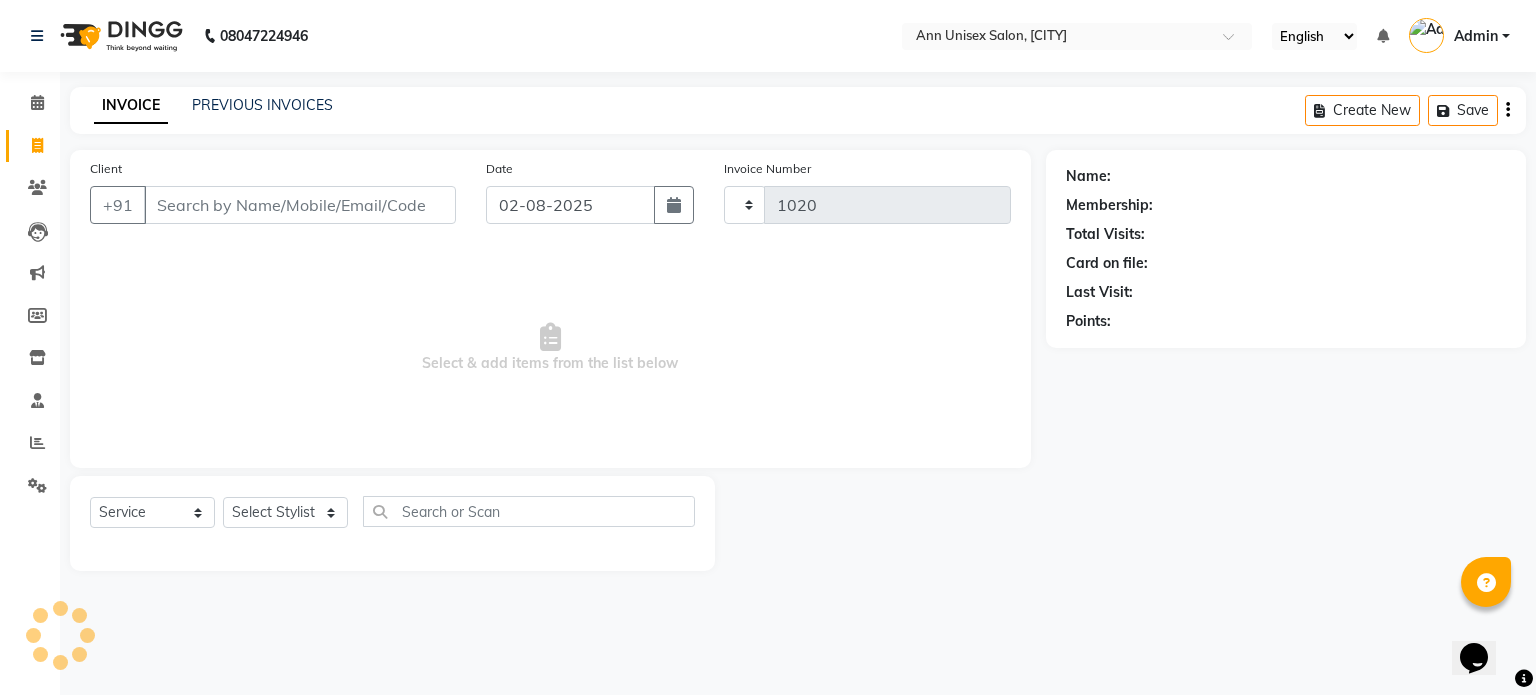 select on "7372" 